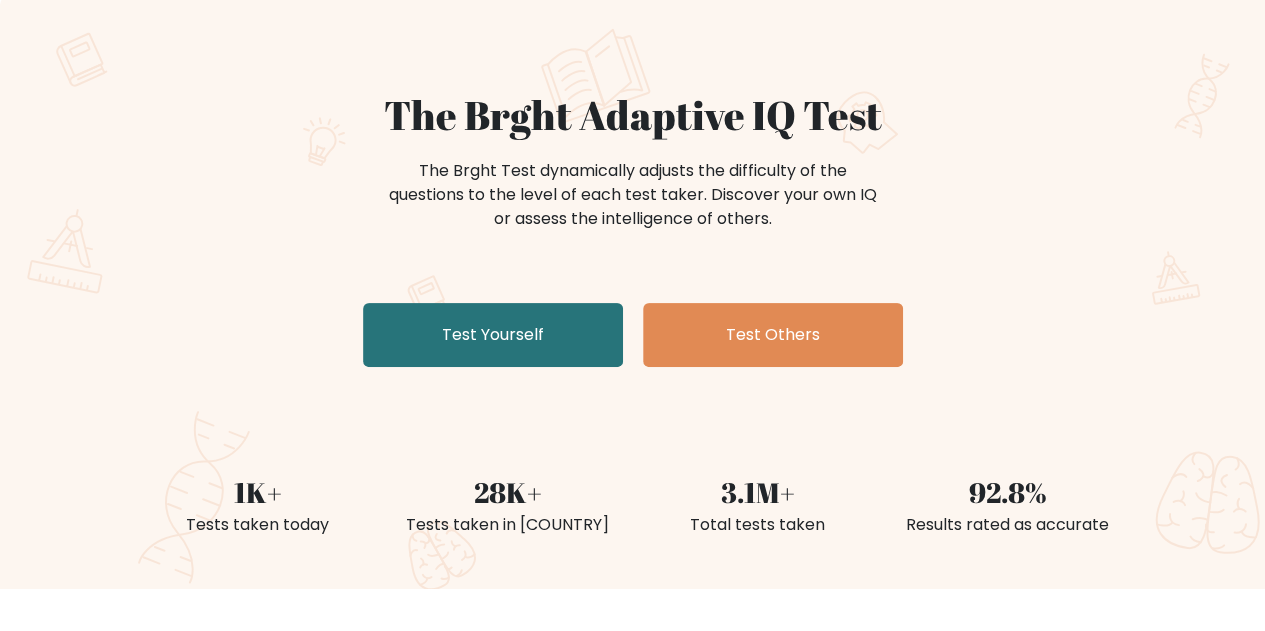 scroll, scrollTop: 113, scrollLeft: 0, axis: vertical 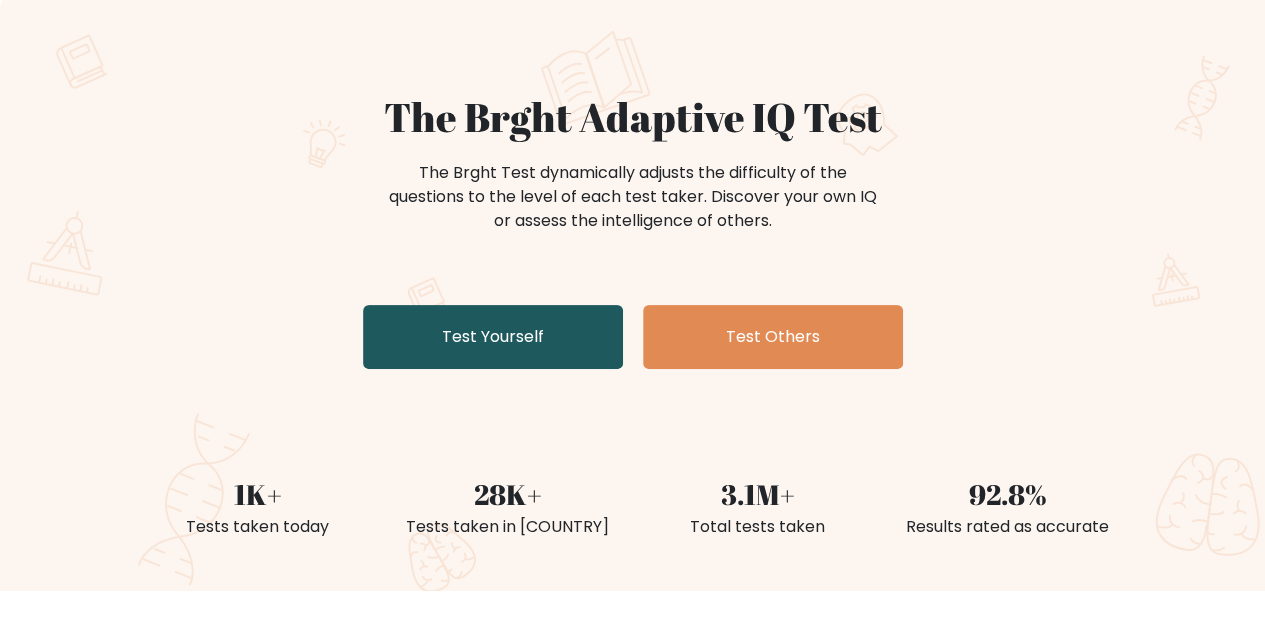 click on "Test Yourself" at bounding box center (493, 337) 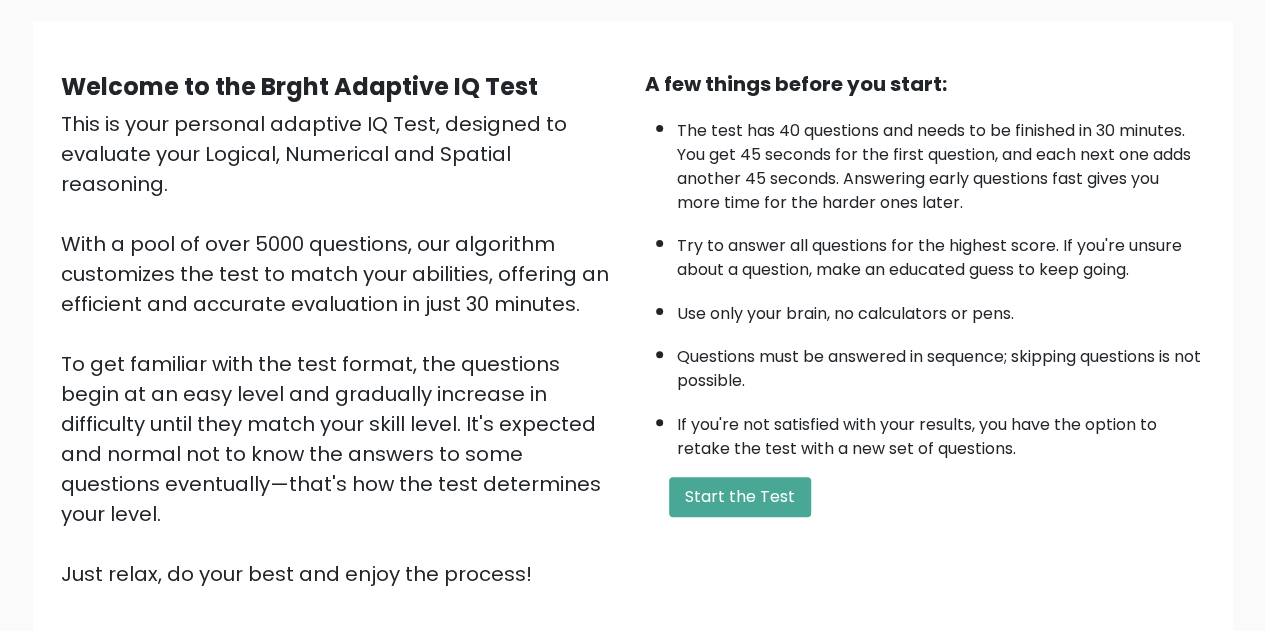 scroll, scrollTop: 119, scrollLeft: 0, axis: vertical 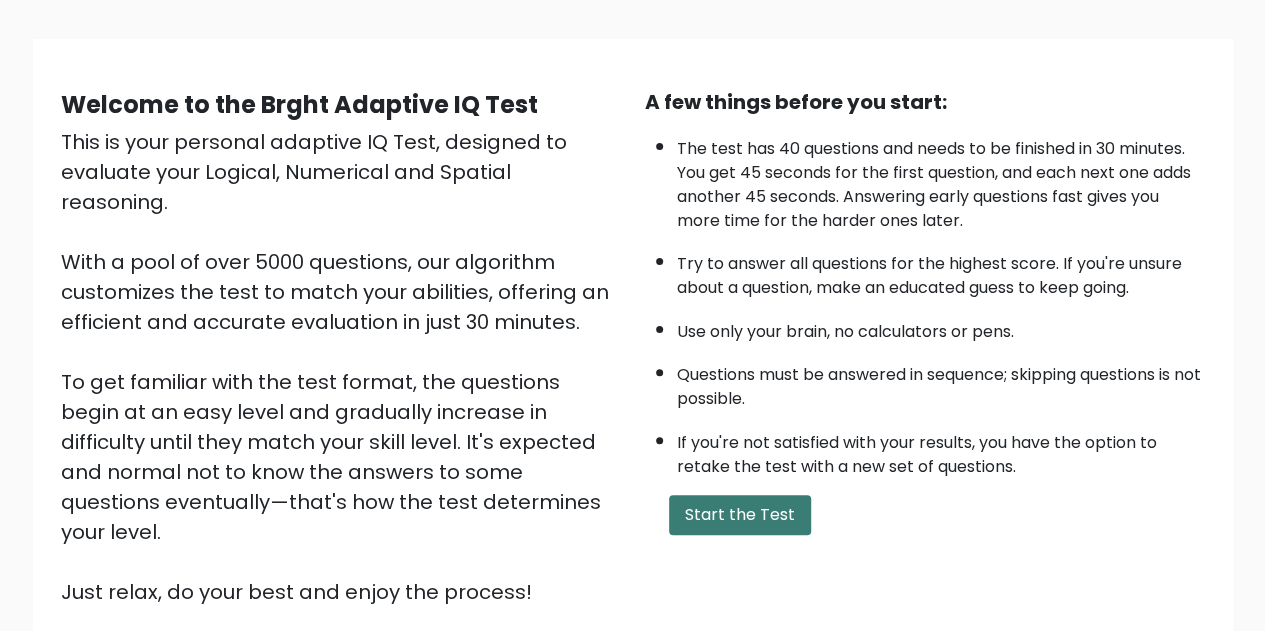 click on "Start the Test" at bounding box center (740, 515) 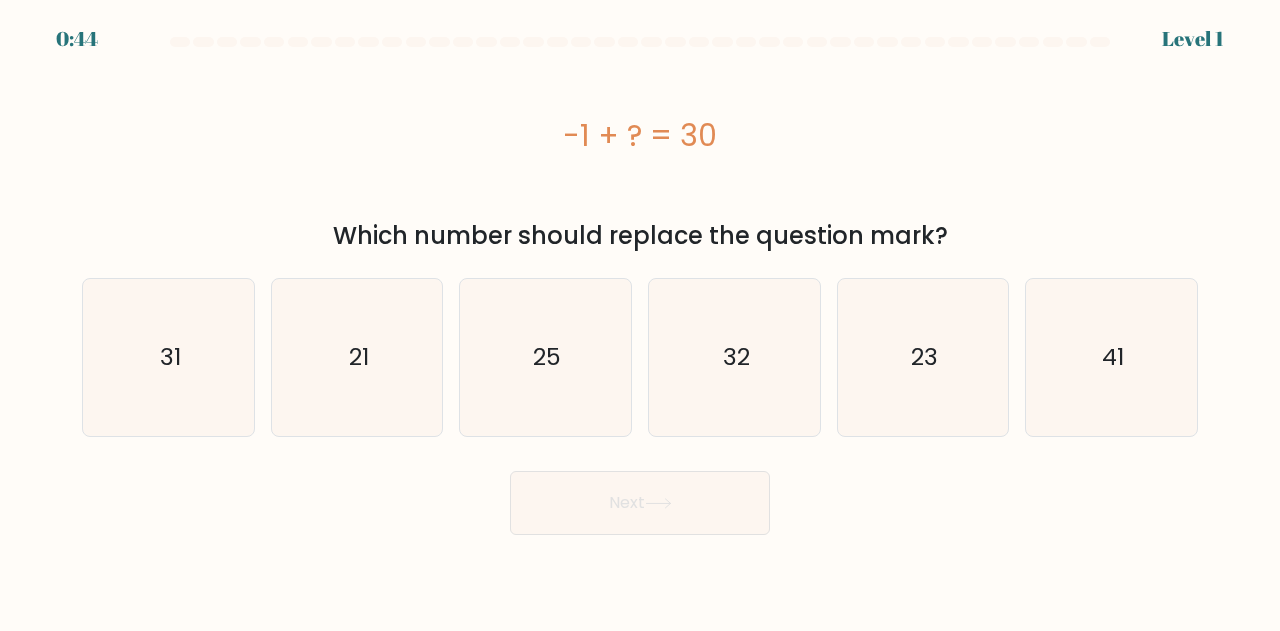 scroll, scrollTop: 0, scrollLeft: 0, axis: both 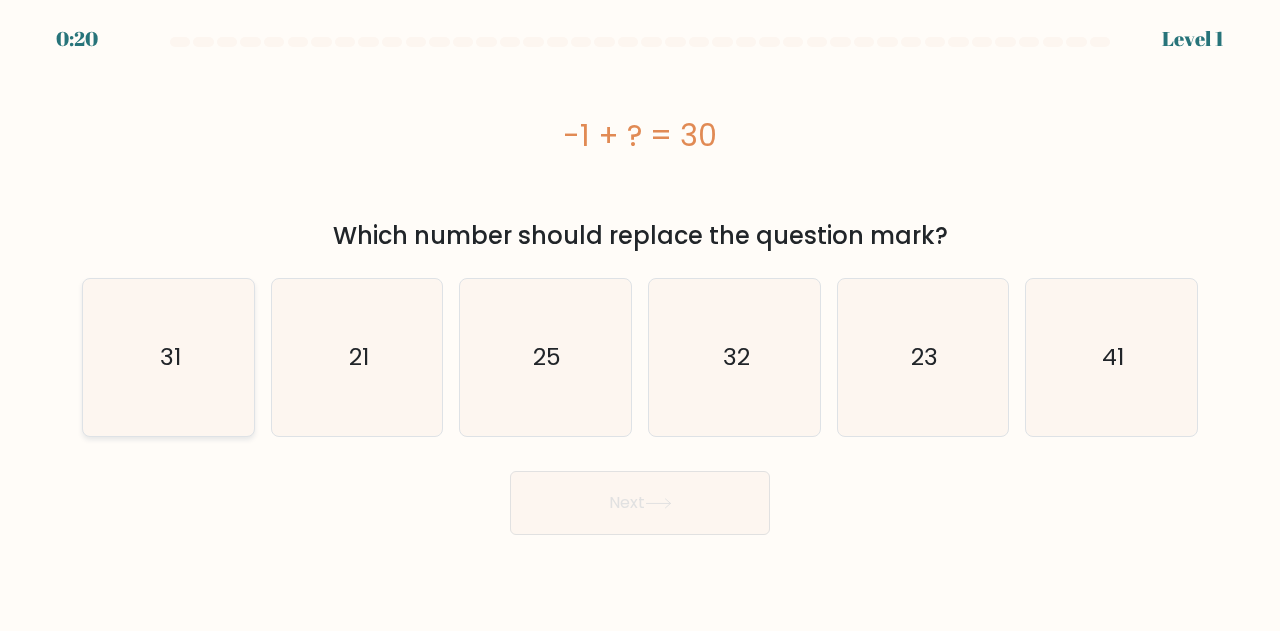 click on "31" at bounding box center (168, 357) 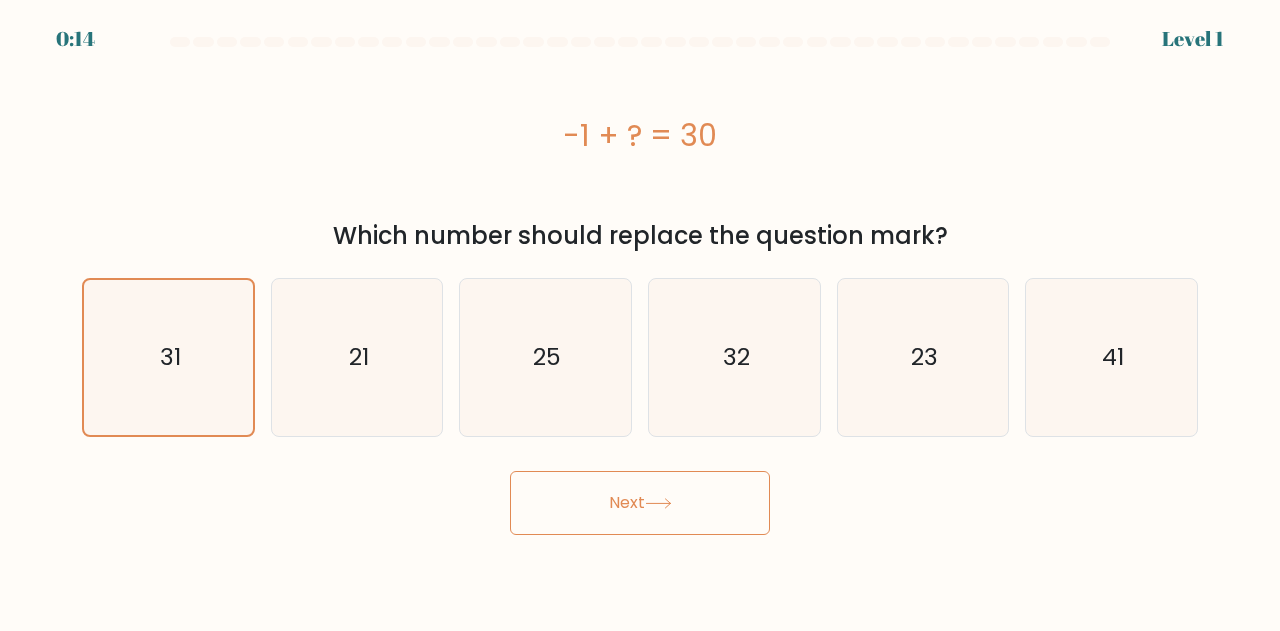 click on "Next" at bounding box center (640, 503) 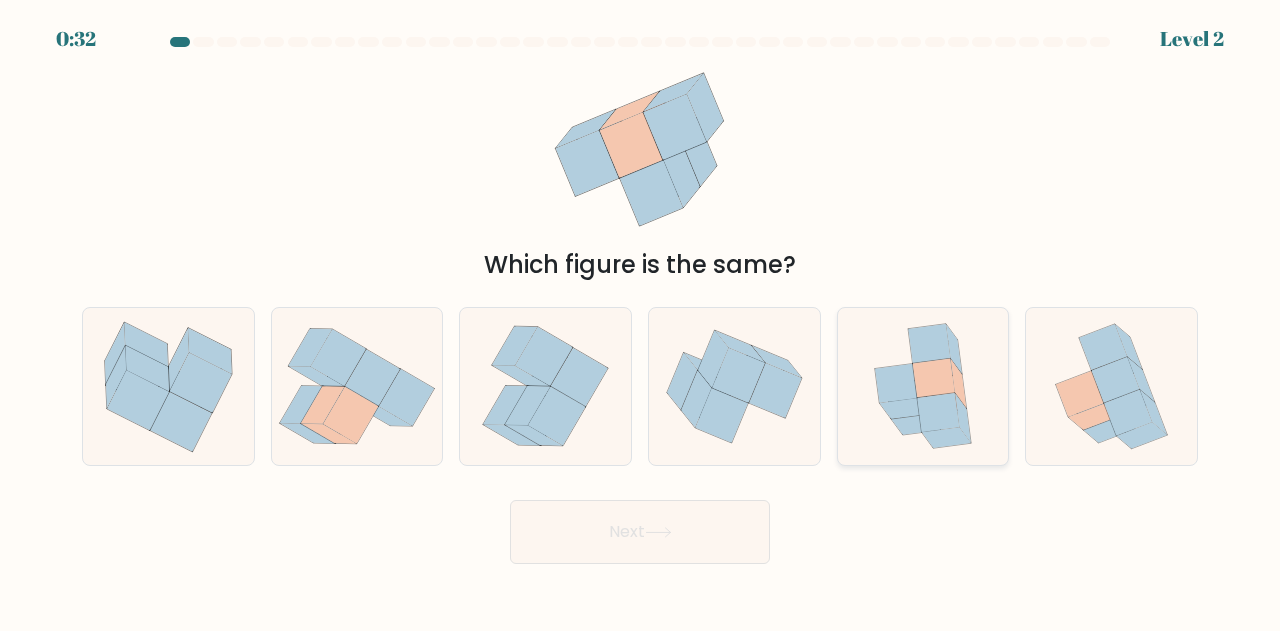 click at bounding box center (934, 378) 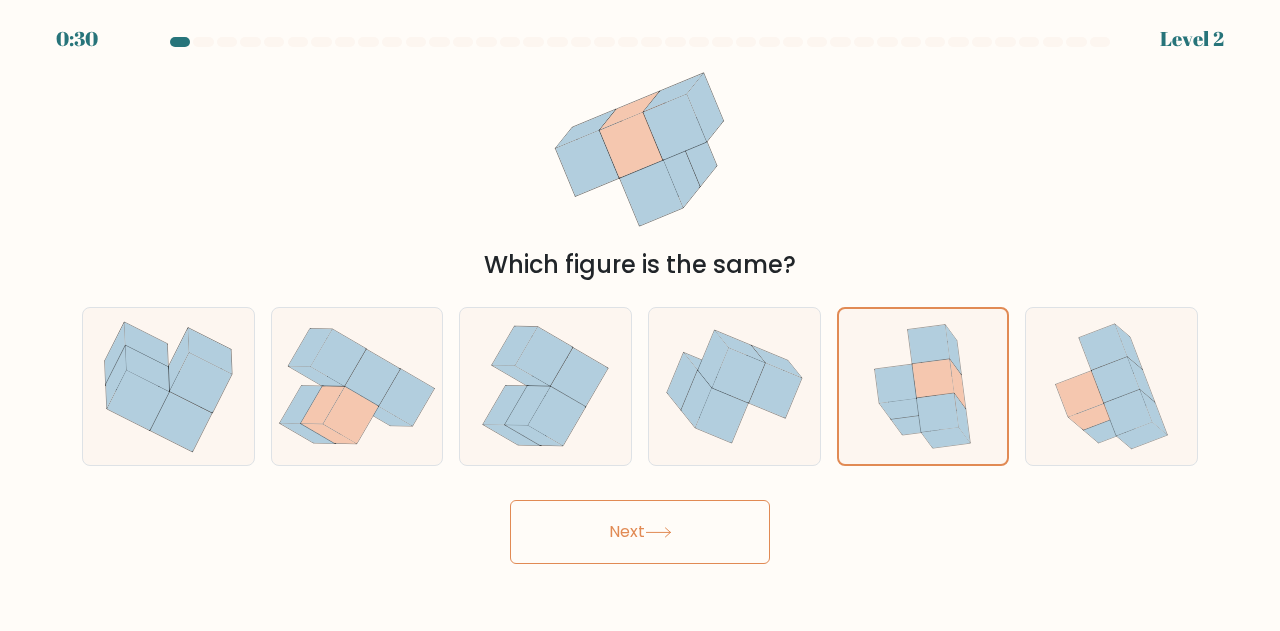 click on "Next" at bounding box center [640, 532] 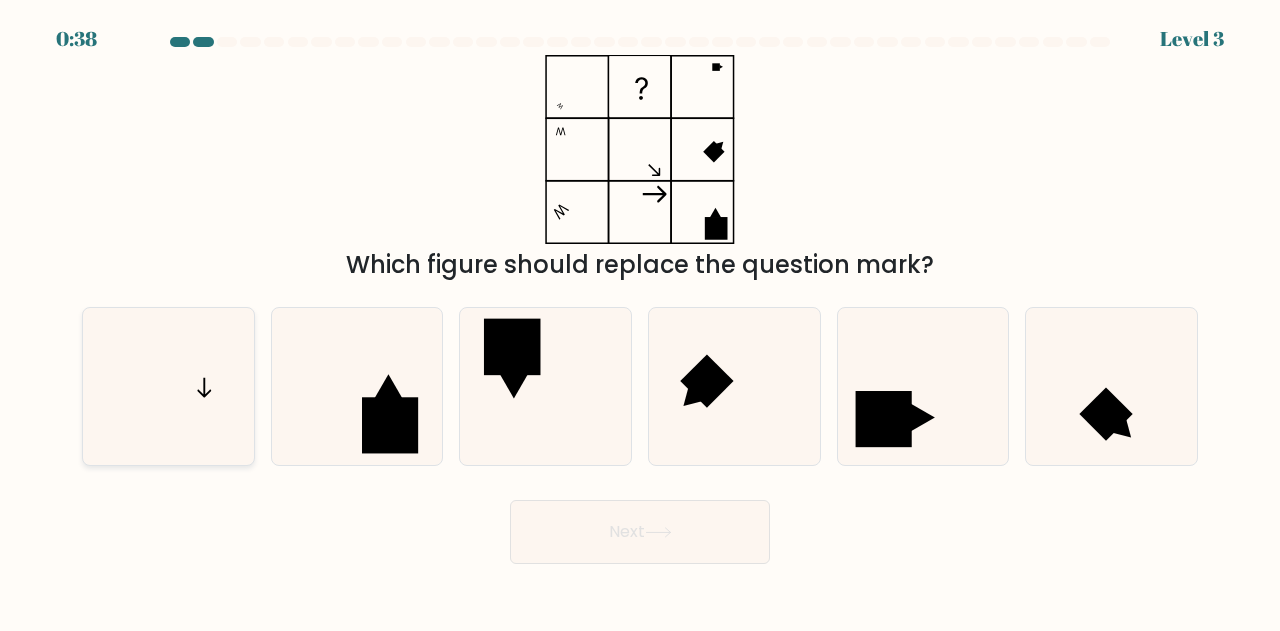 click at bounding box center [168, 386] 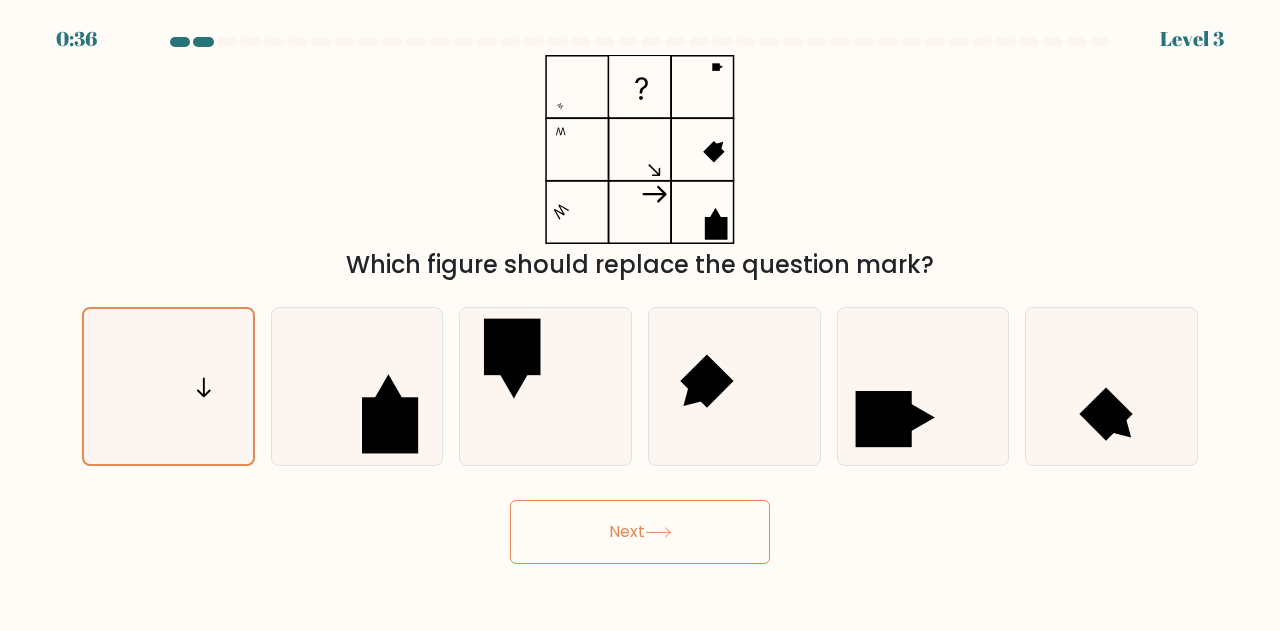 click on "Next" at bounding box center (640, 532) 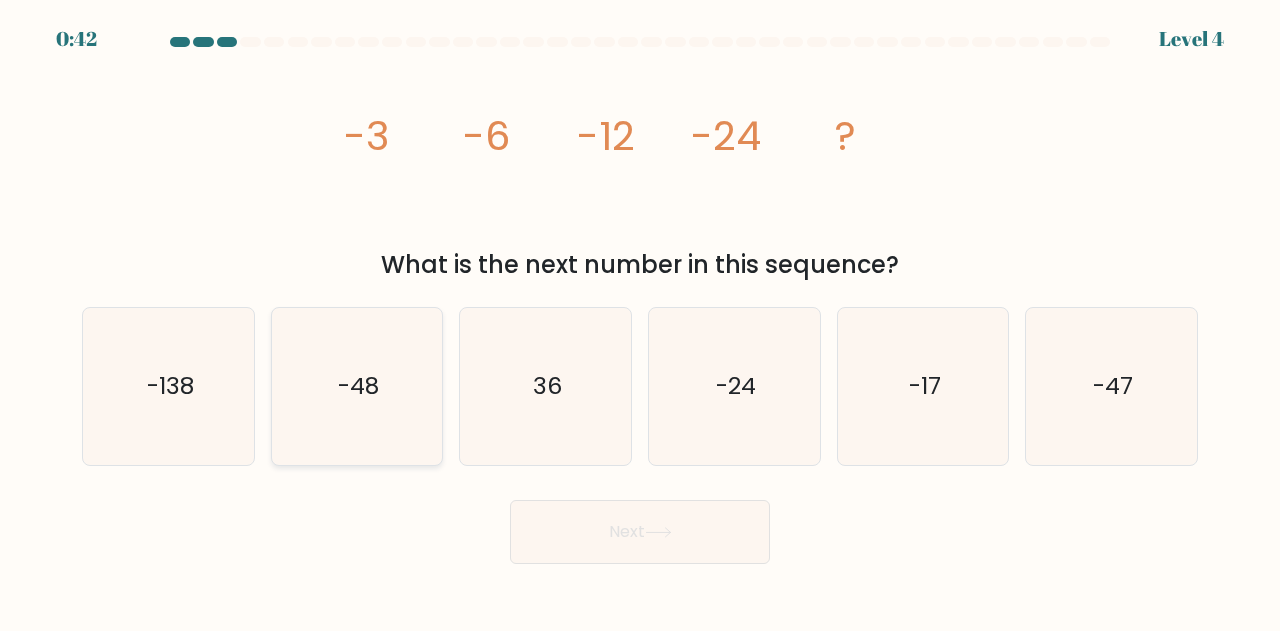 click on "-48" at bounding box center (358, 386) 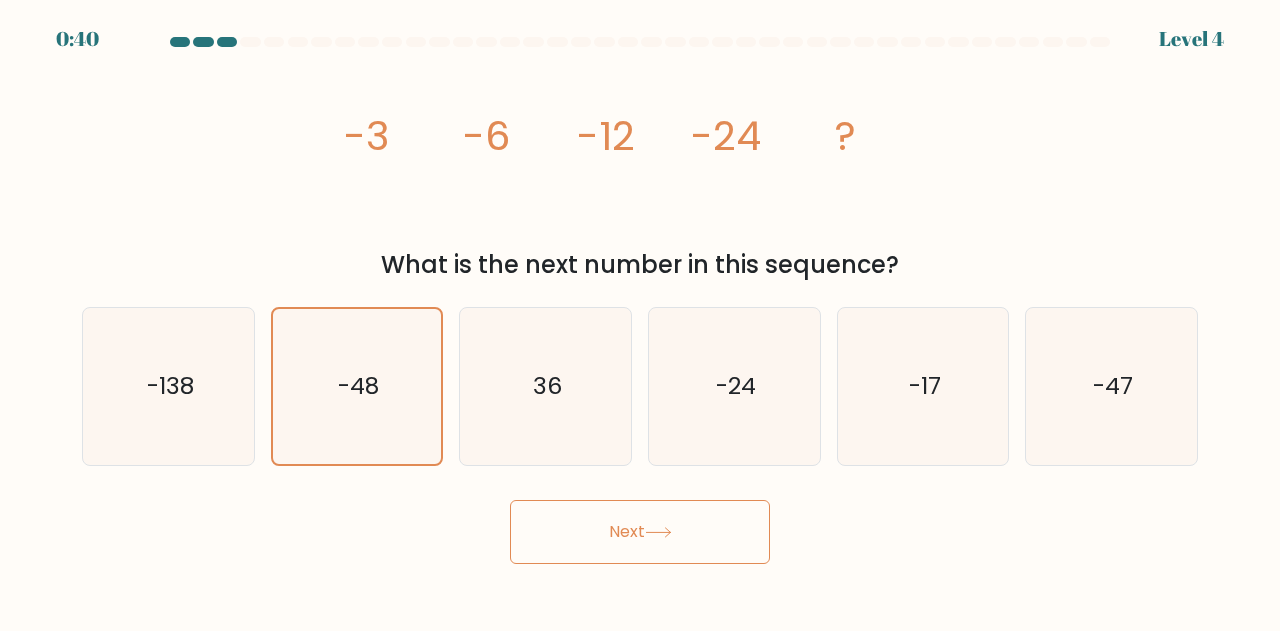 click at bounding box center (658, 532) 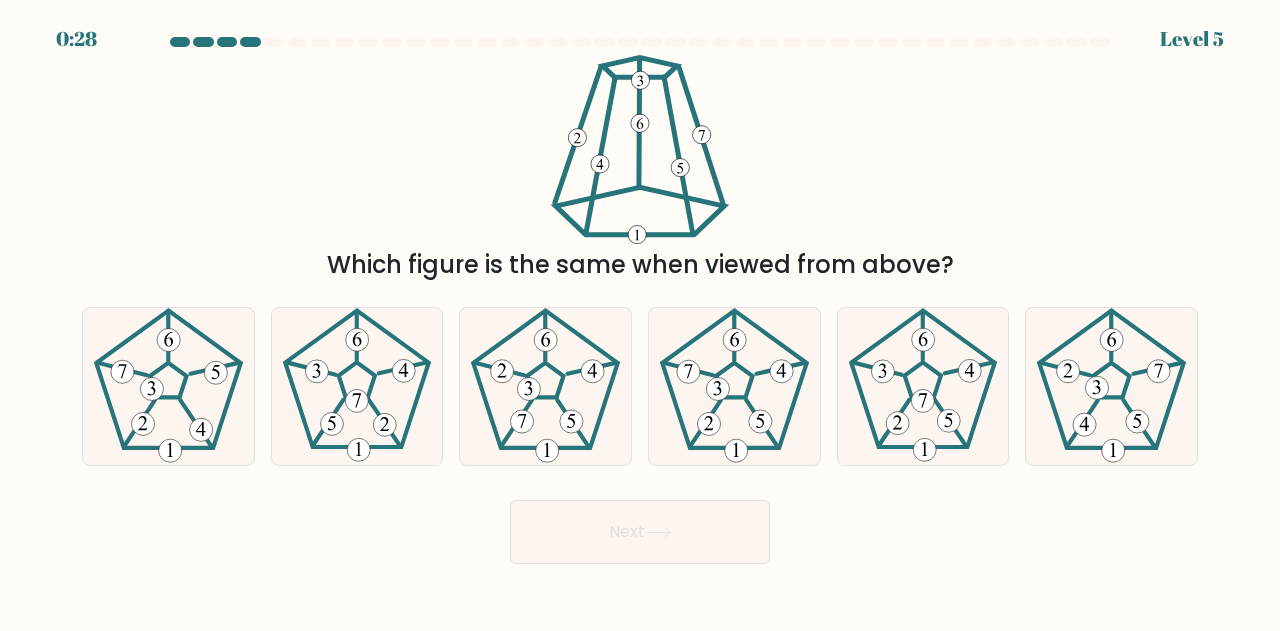 click on "Next" at bounding box center [640, 532] 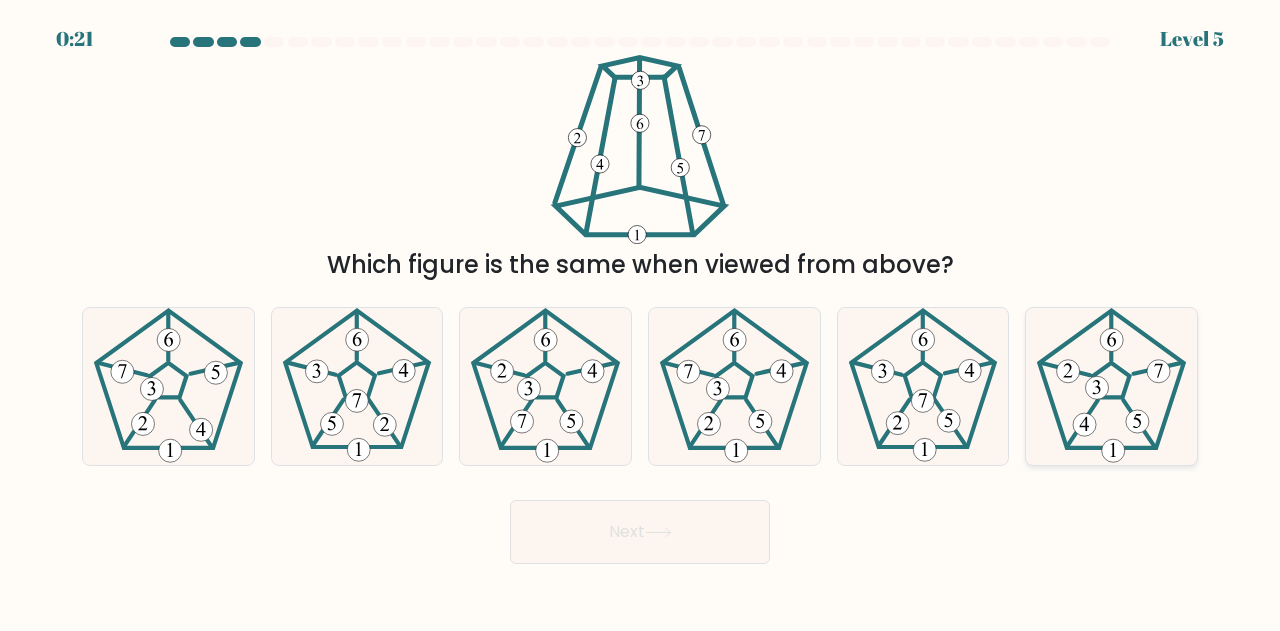 click at bounding box center [1097, 388] 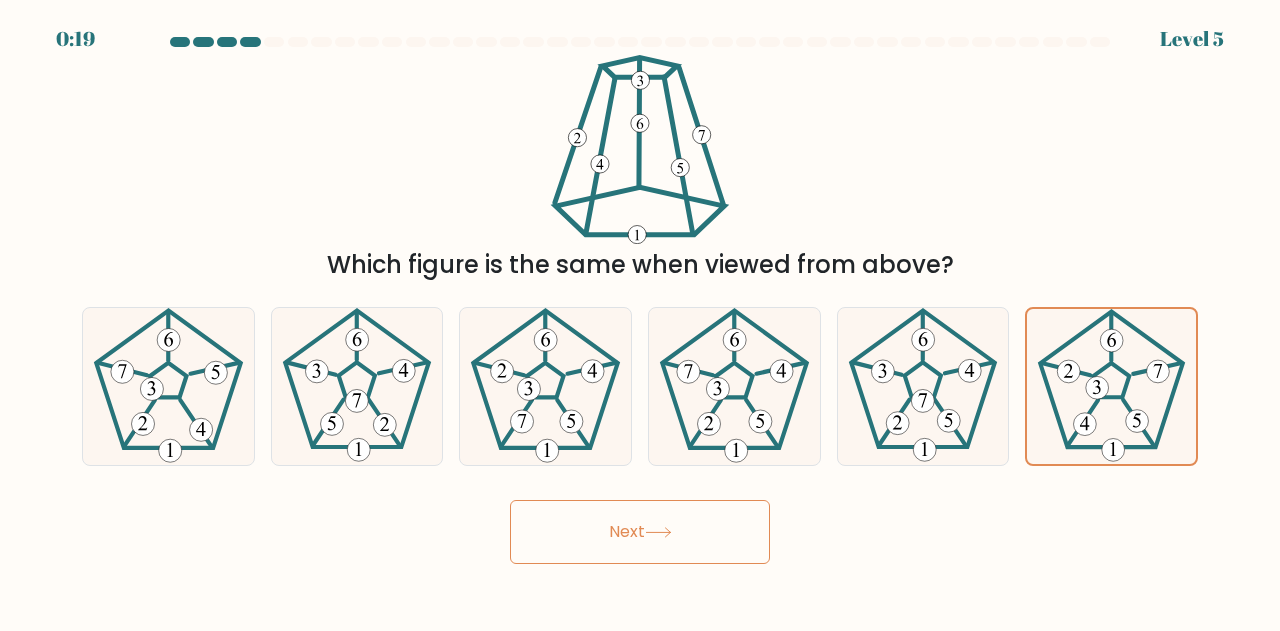 click at bounding box center (658, 532) 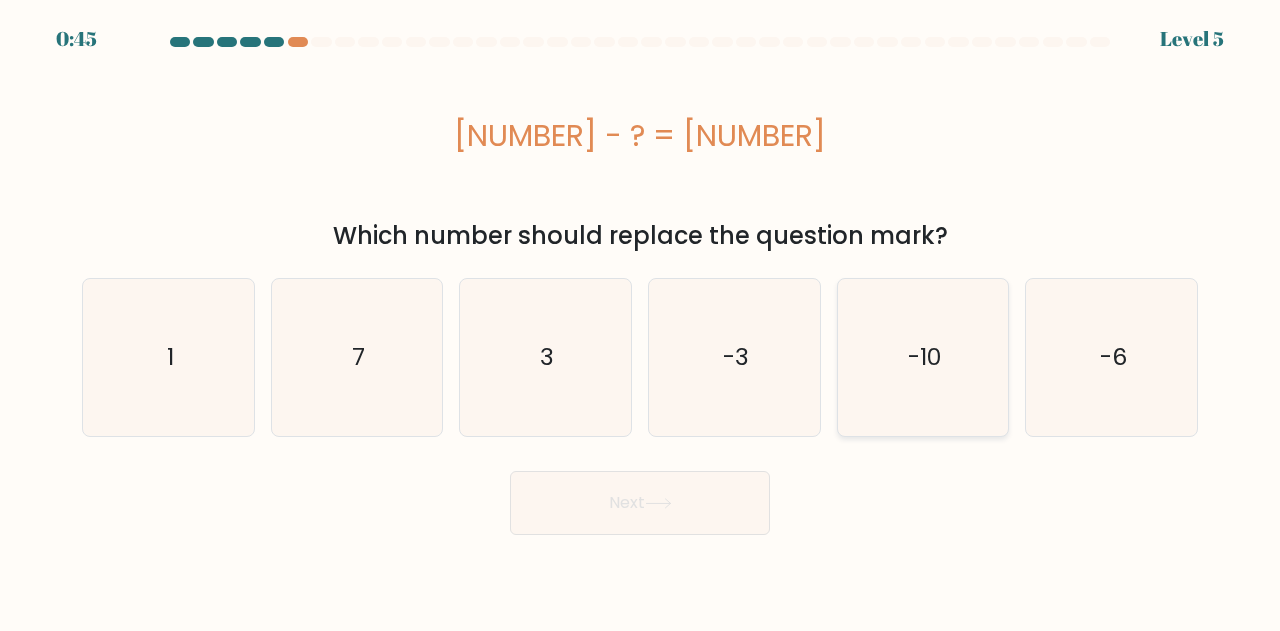 scroll, scrollTop: 0, scrollLeft: 0, axis: both 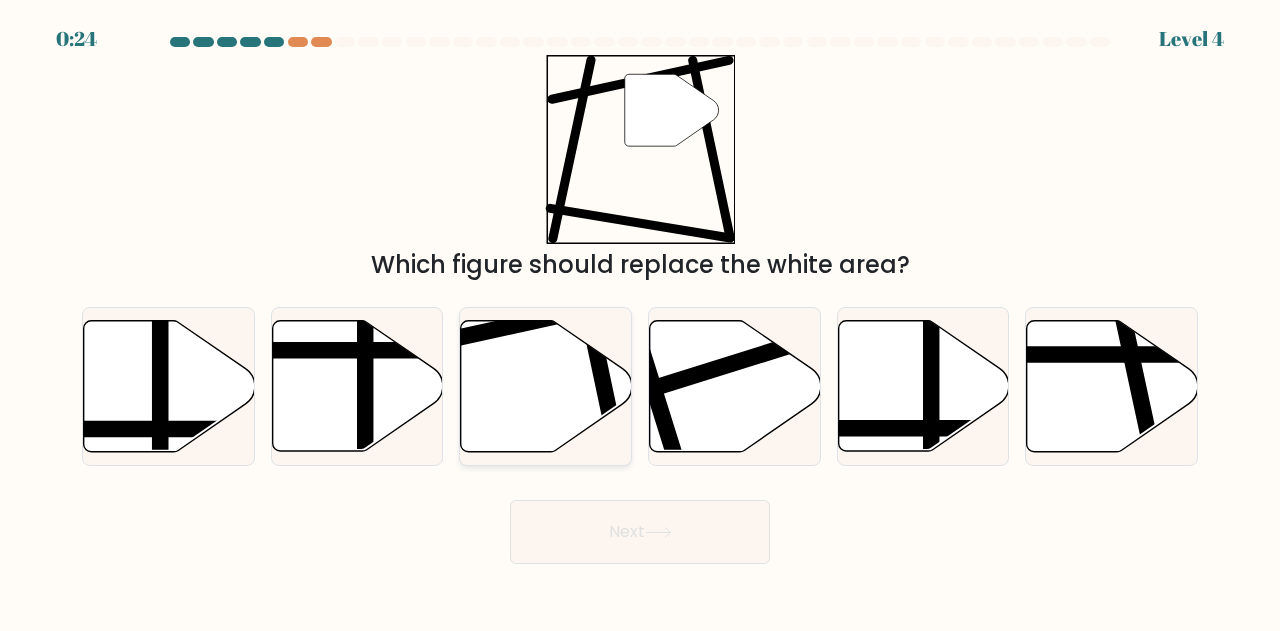 click at bounding box center (546, 386) 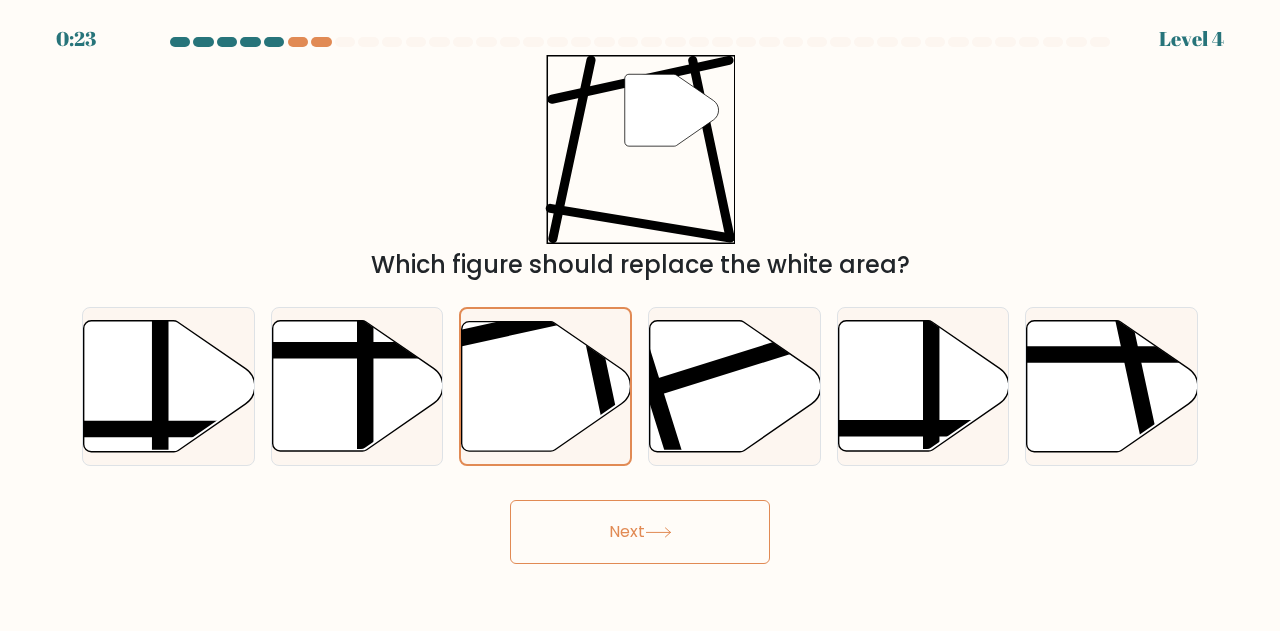 click on "Next" at bounding box center [640, 532] 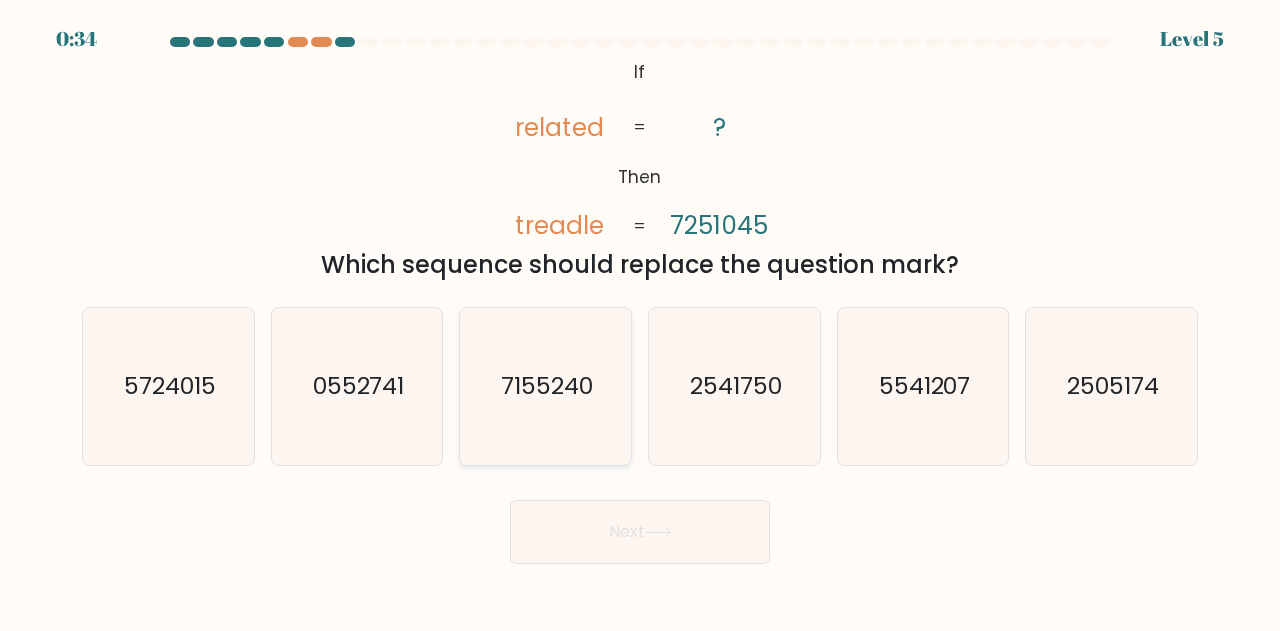 click on "7155240" at bounding box center (547, 386) 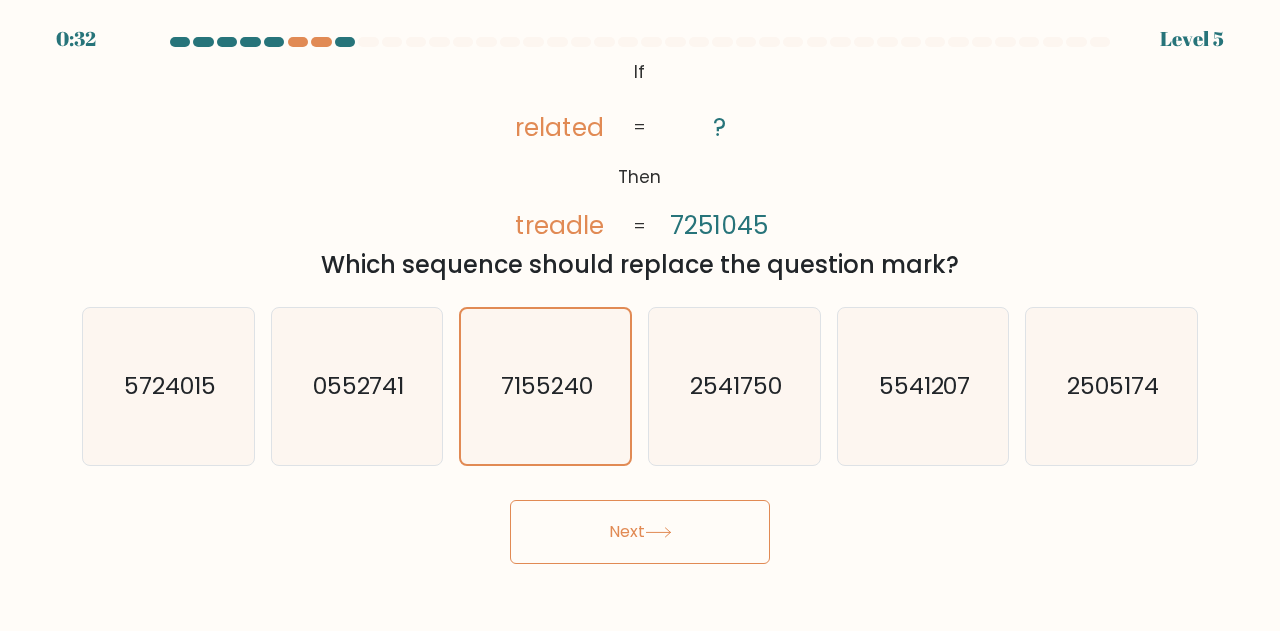 click on "Next" at bounding box center (640, 532) 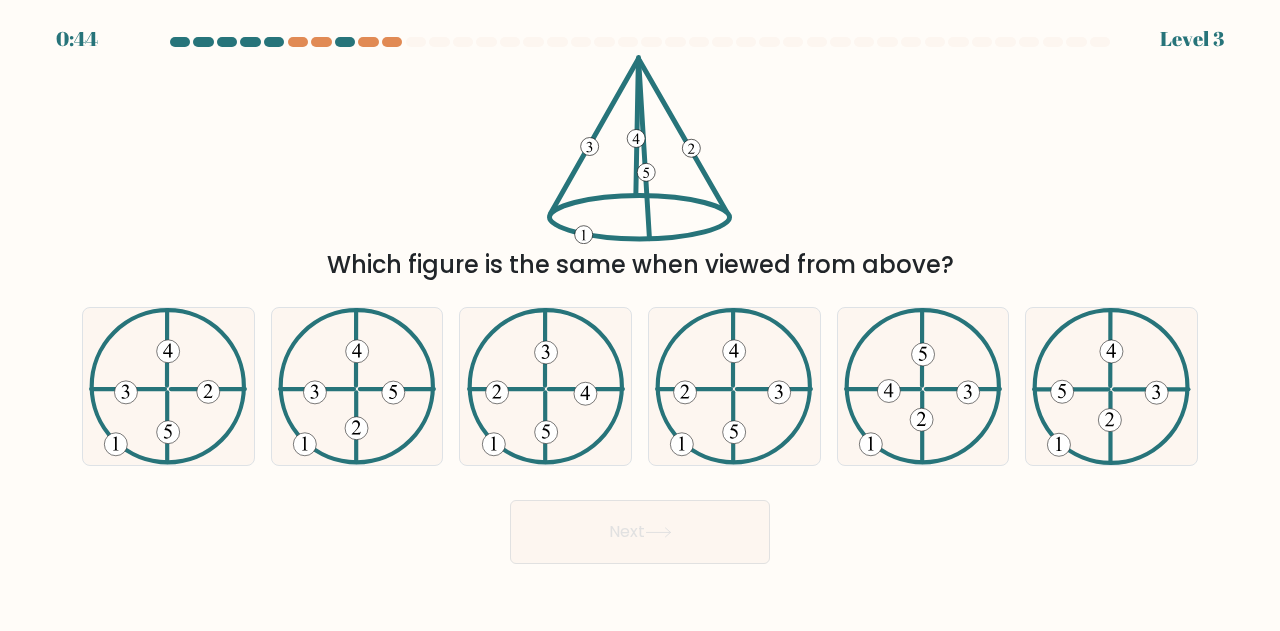 scroll, scrollTop: 0, scrollLeft: 0, axis: both 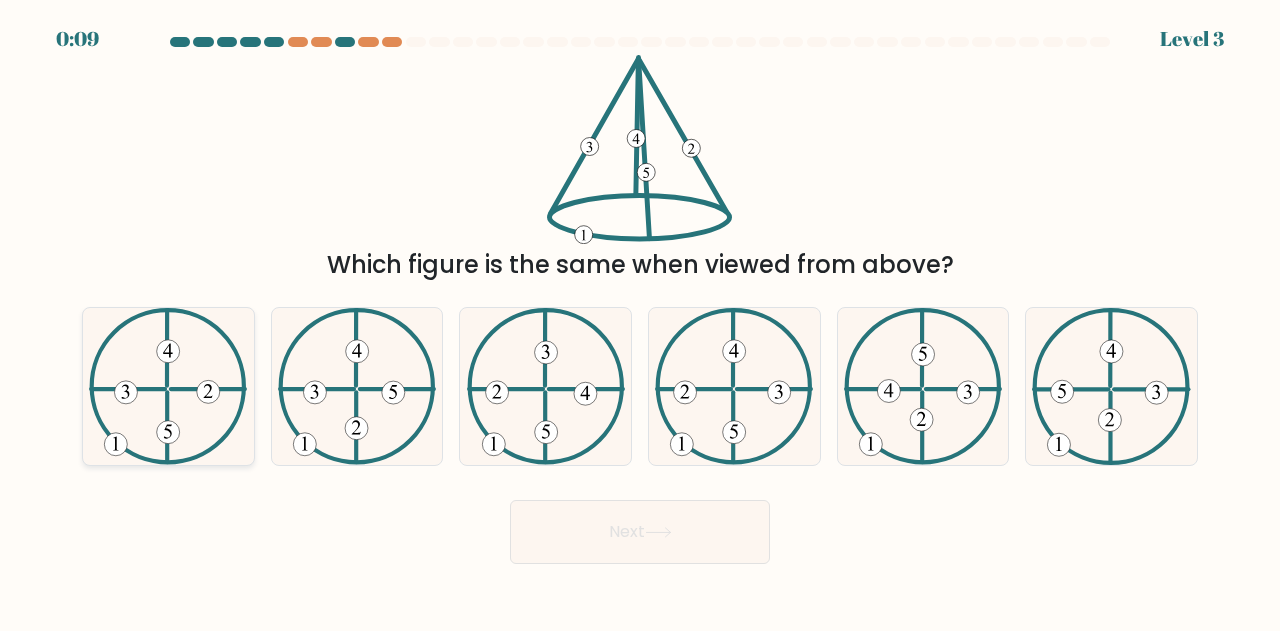 click at bounding box center (167, 349) 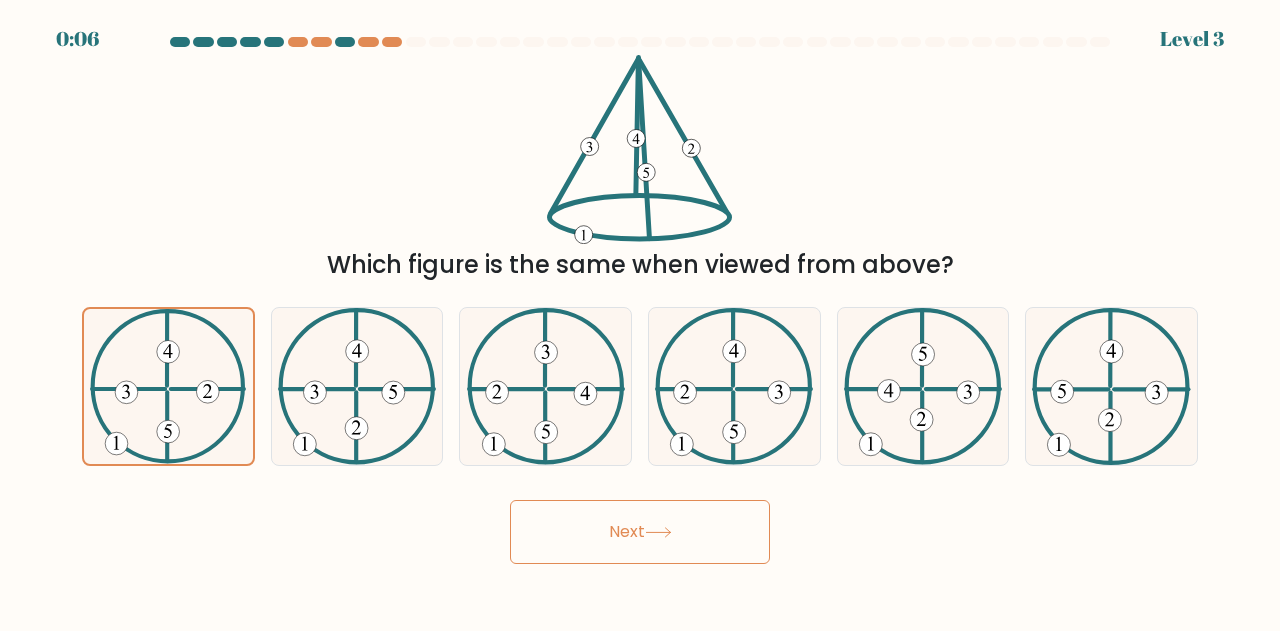 click on "Next" at bounding box center [640, 532] 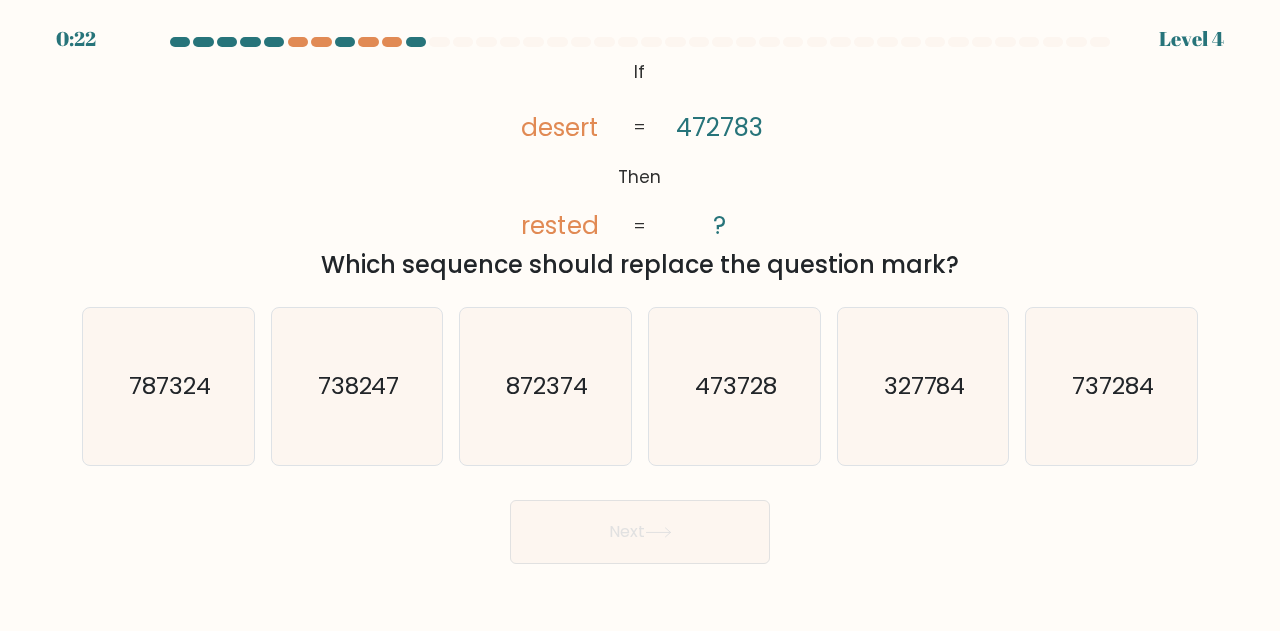 click at bounding box center [658, 532] 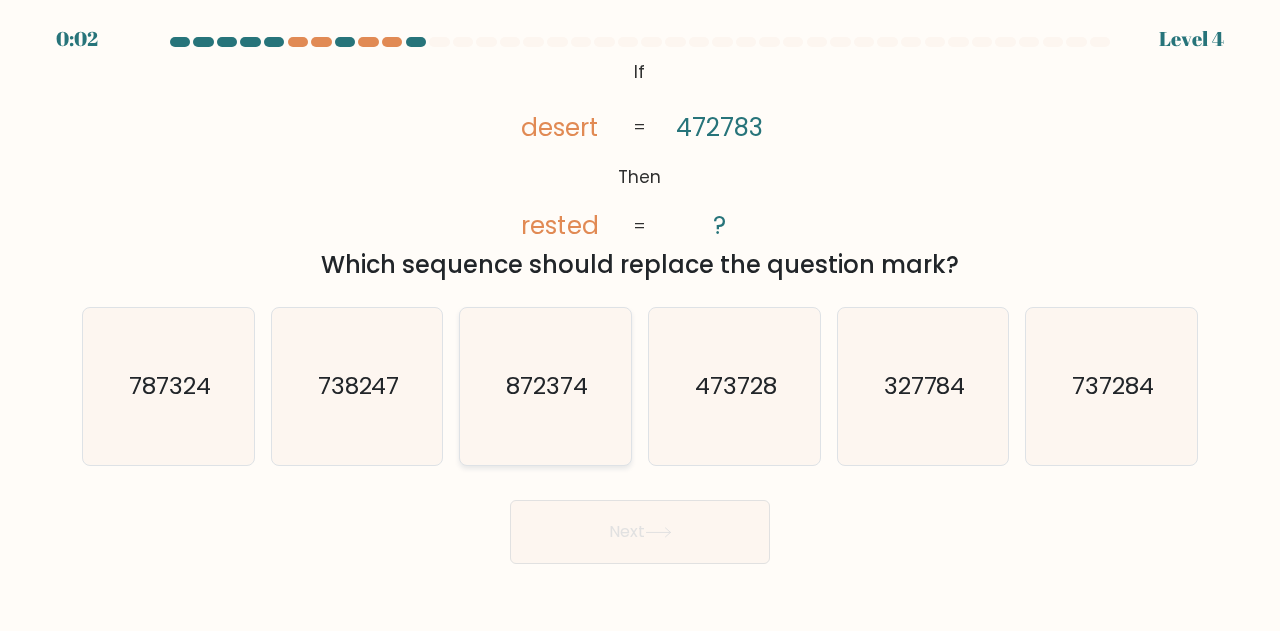 click on "872374" at bounding box center [547, 386] 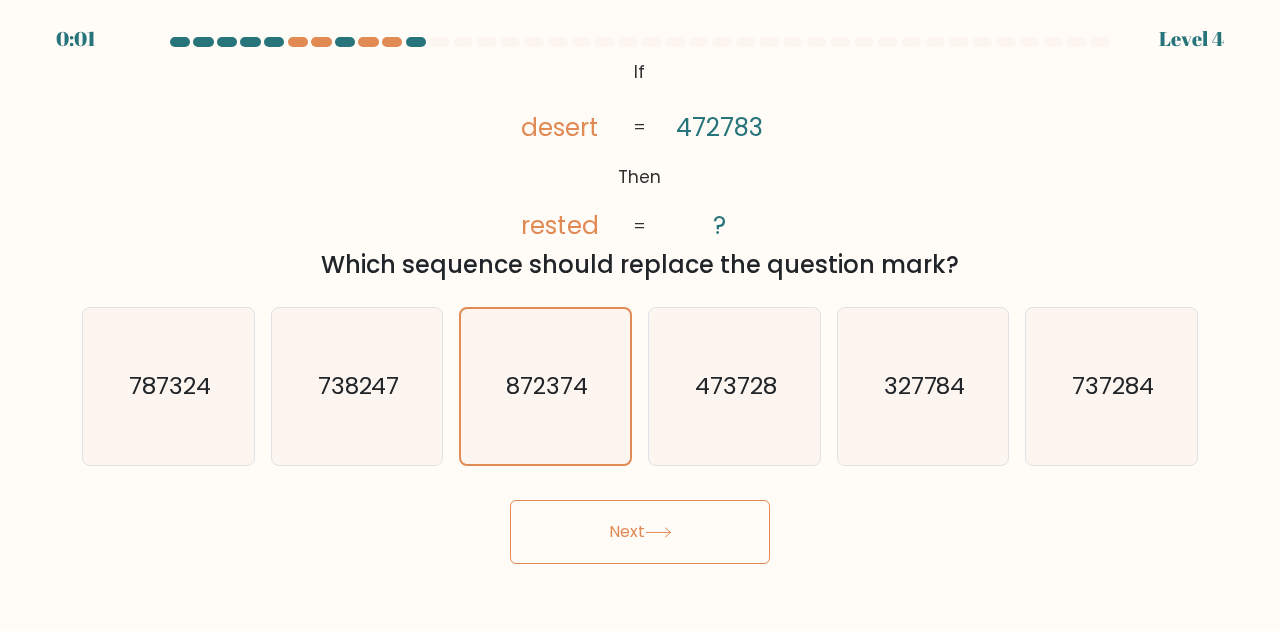 click on "Next" at bounding box center (640, 532) 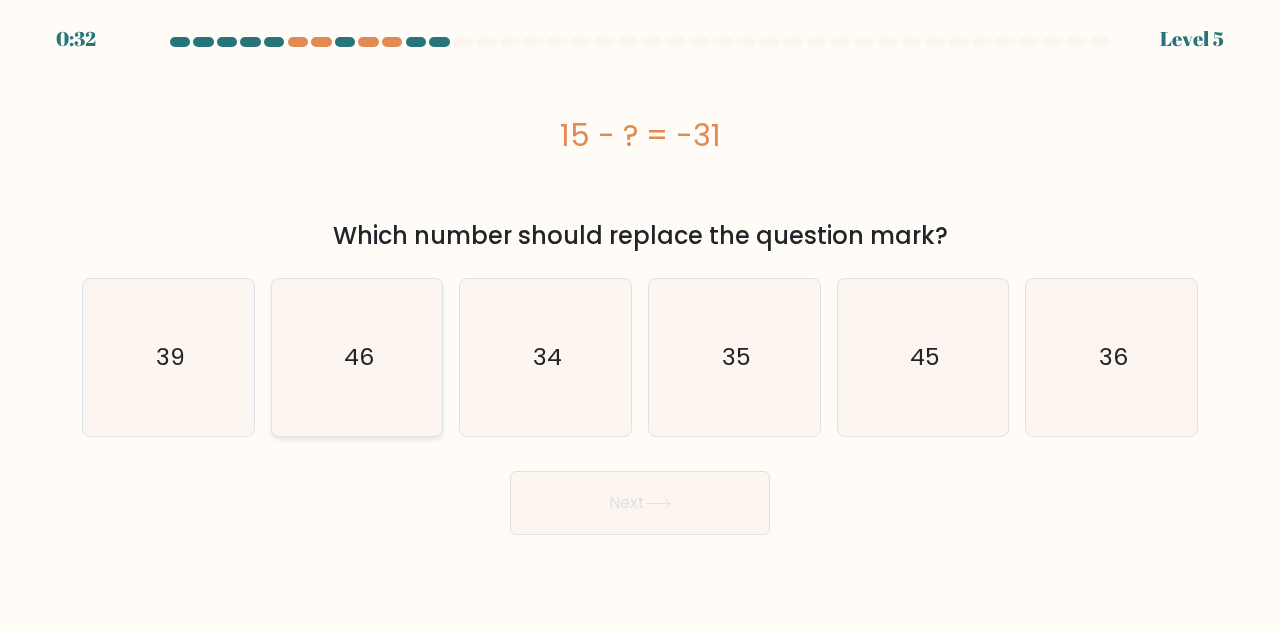 click on "46" at bounding box center [359, 357] 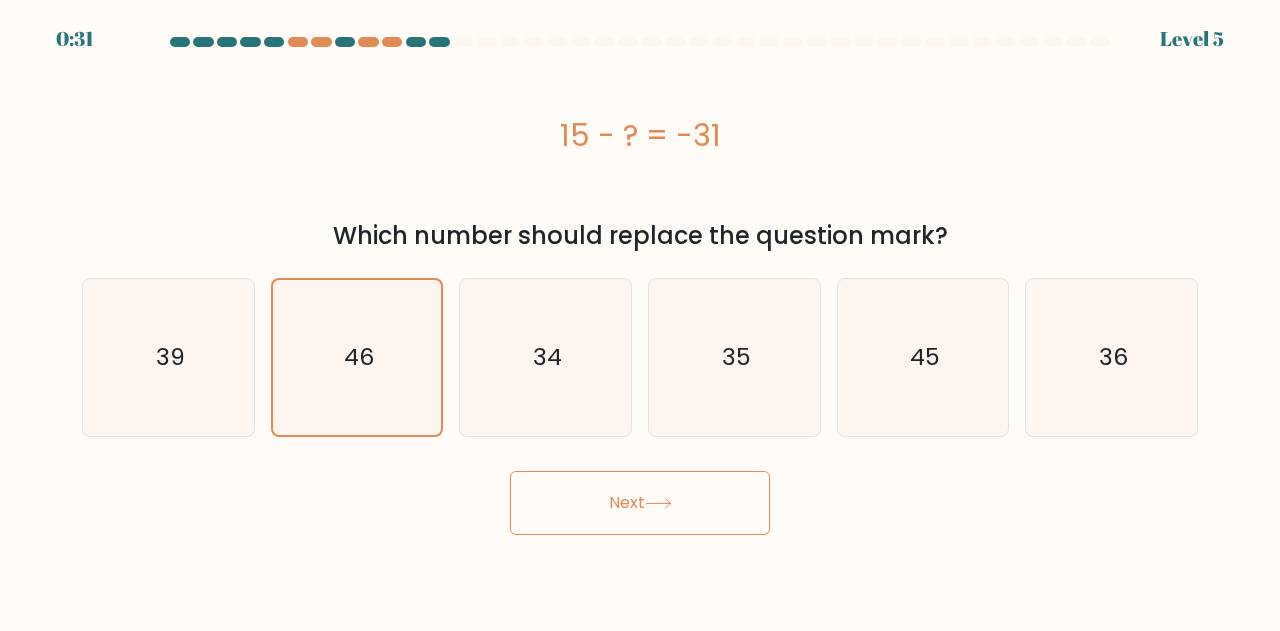 click on "Next" at bounding box center [640, 503] 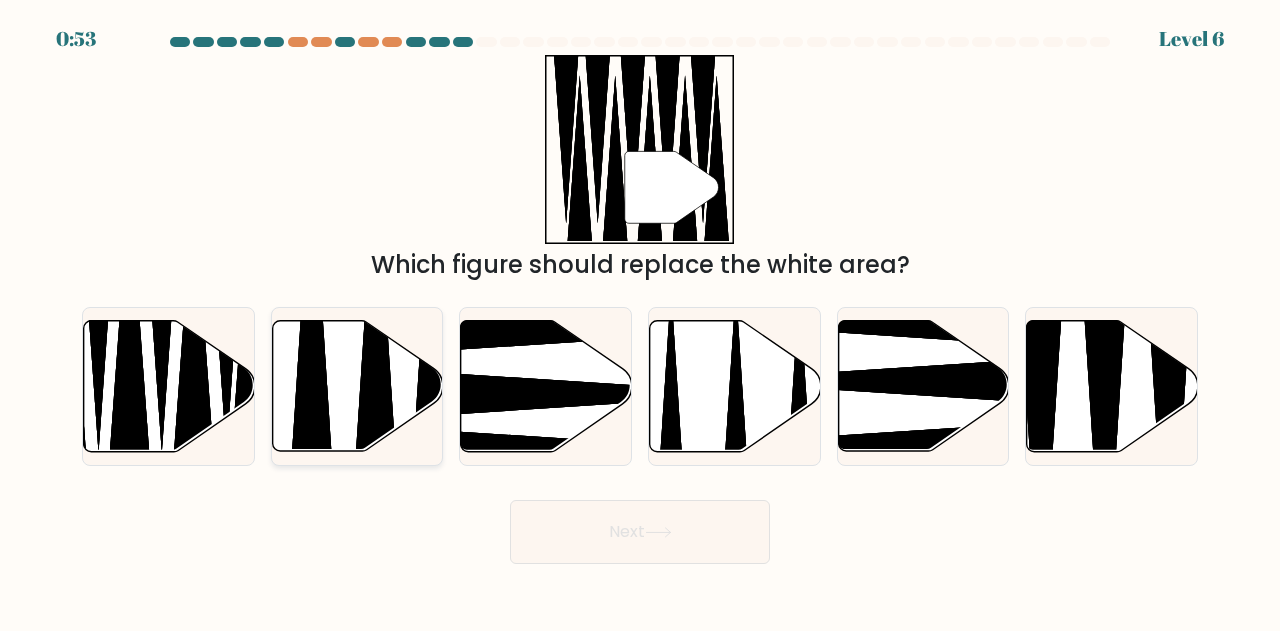 click at bounding box center (357, 386) 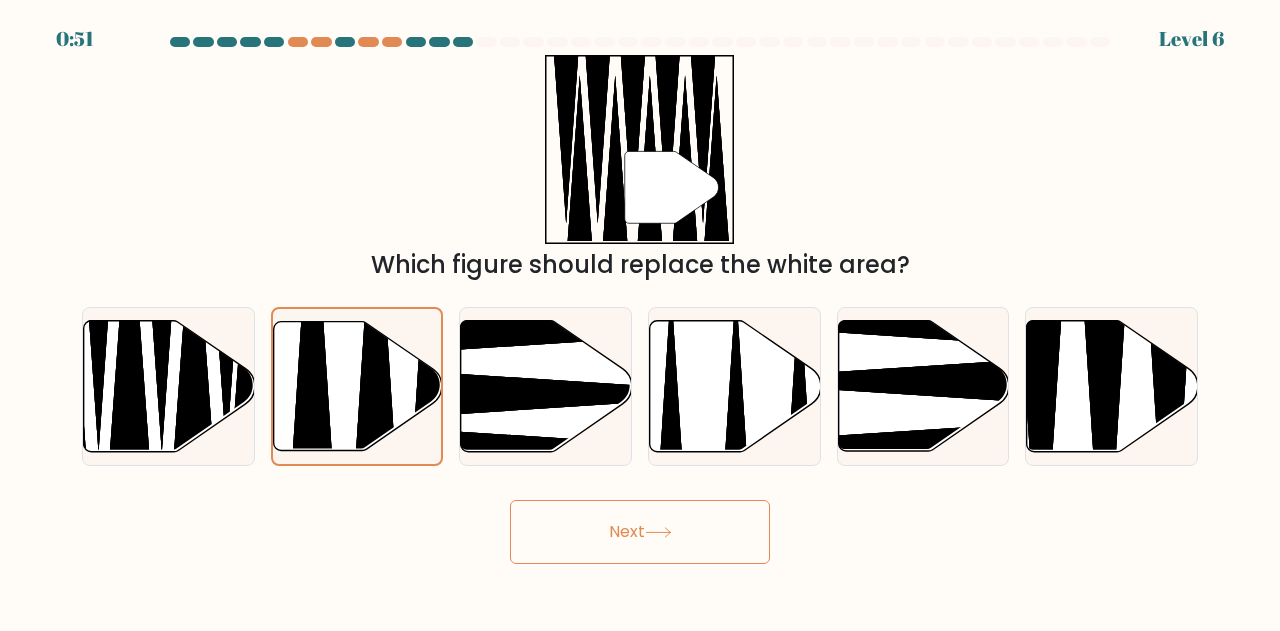 click on "Next" at bounding box center (640, 532) 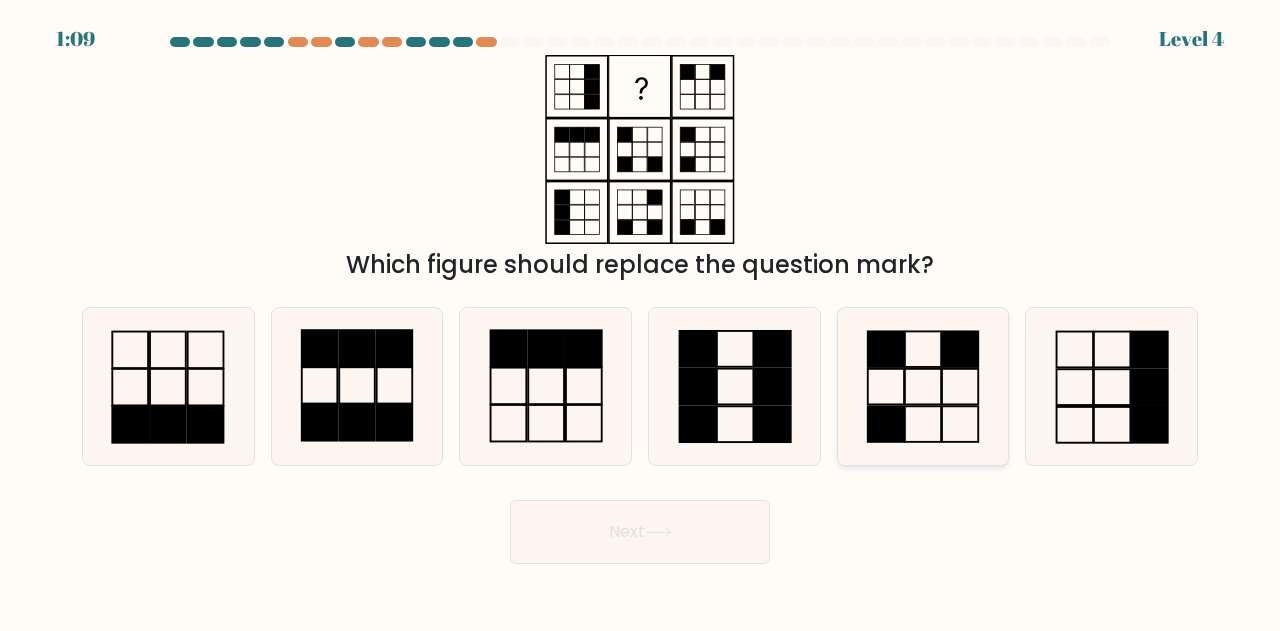 click at bounding box center (923, 386) 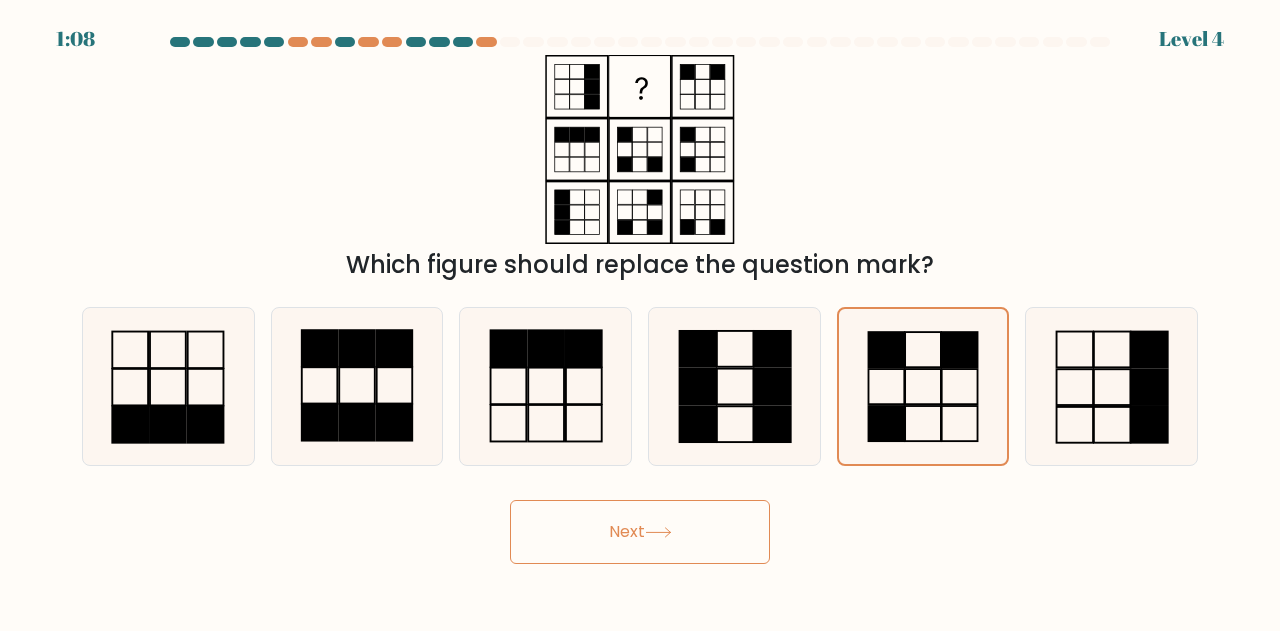 click on "Next" at bounding box center [640, 532] 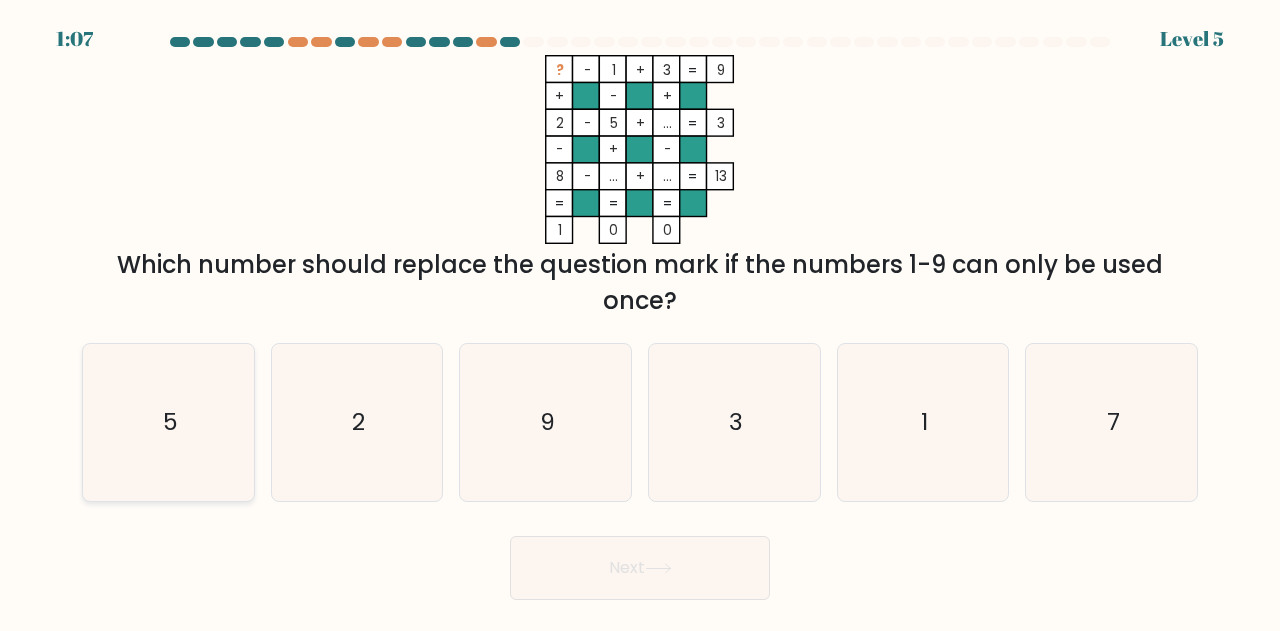 click on "5" at bounding box center [168, 422] 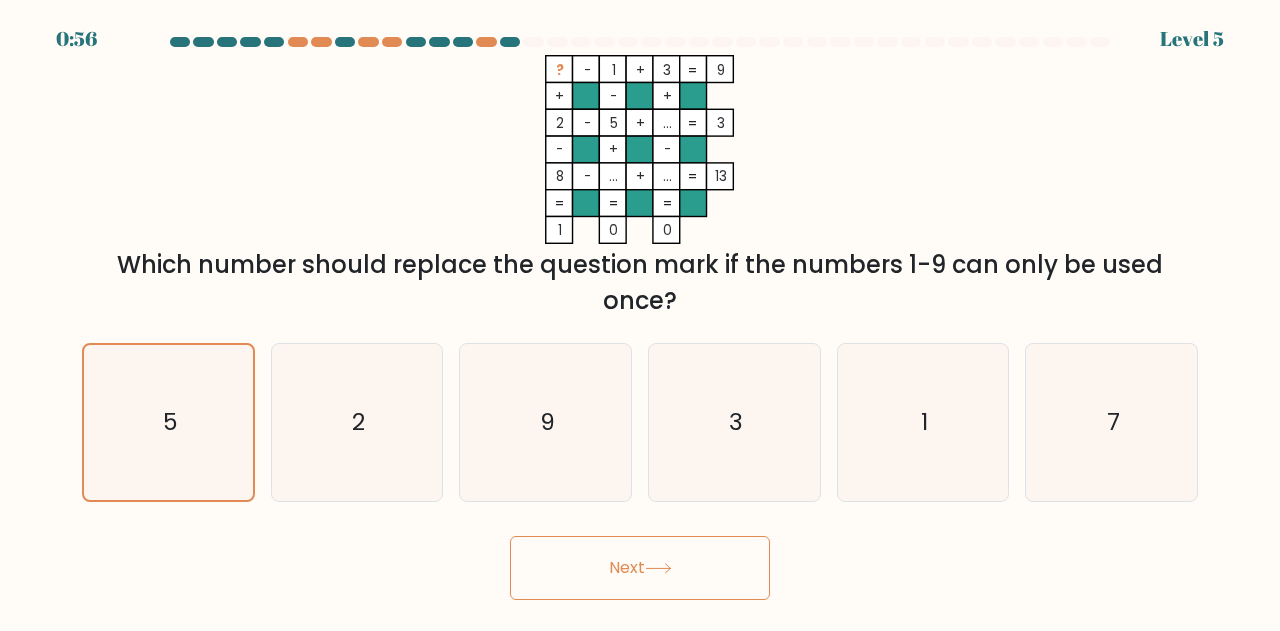 click on "Next" at bounding box center (640, 568) 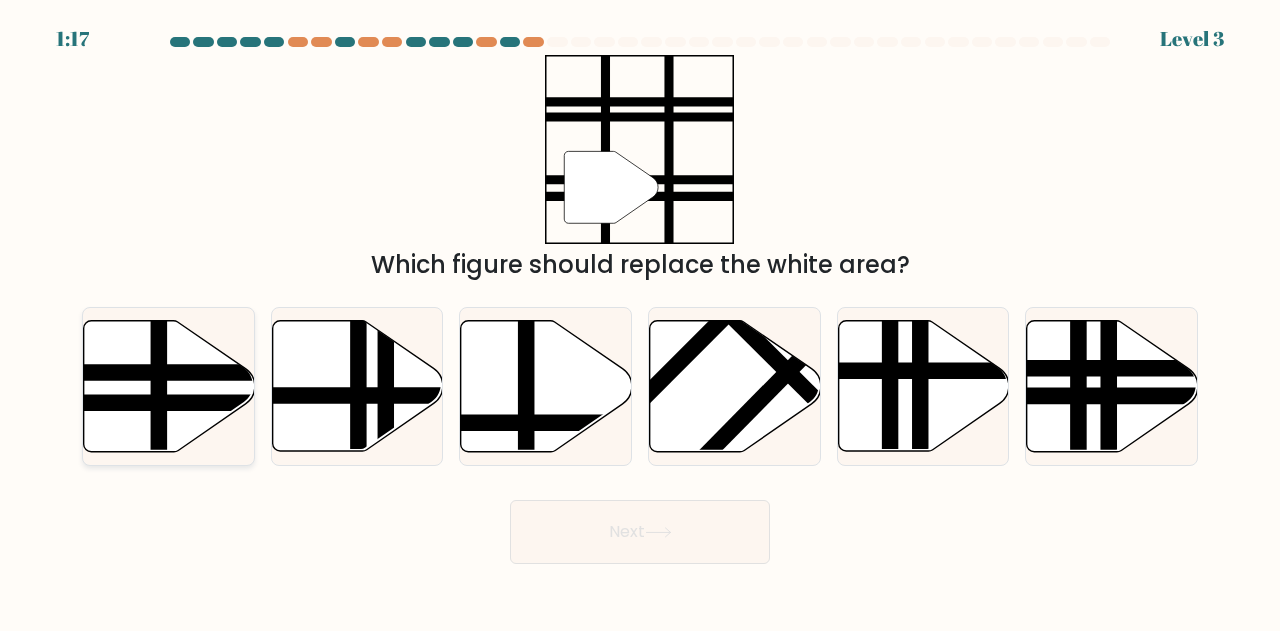 click at bounding box center [159, 317] 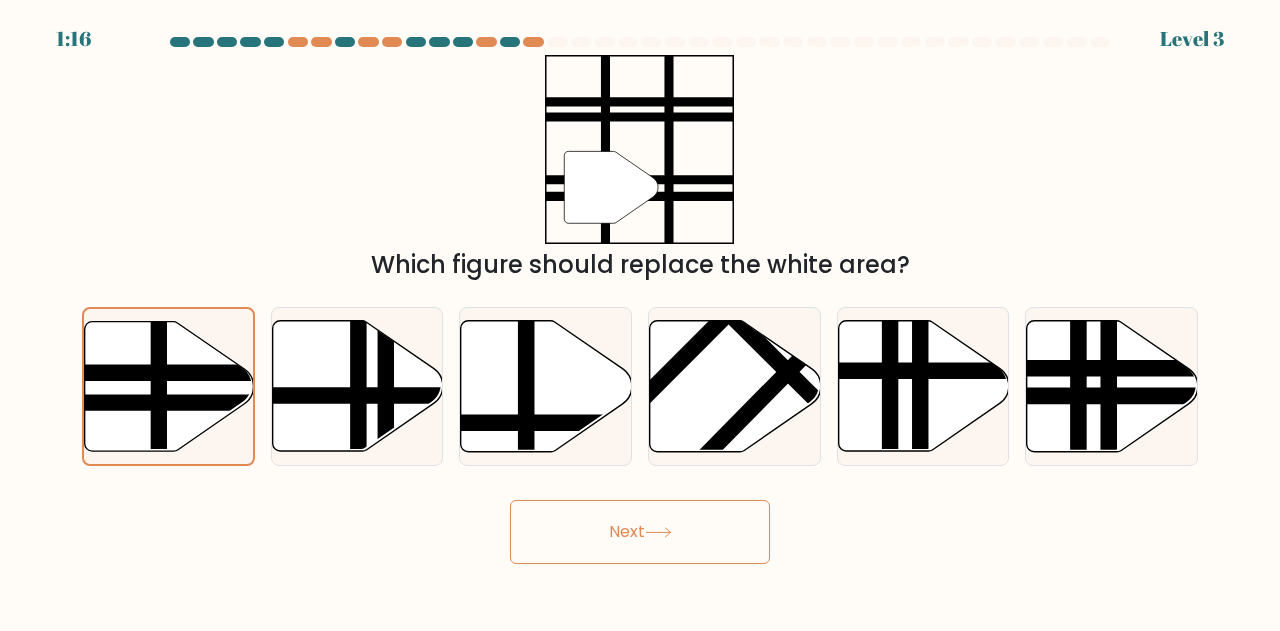 click on "Next" at bounding box center [640, 532] 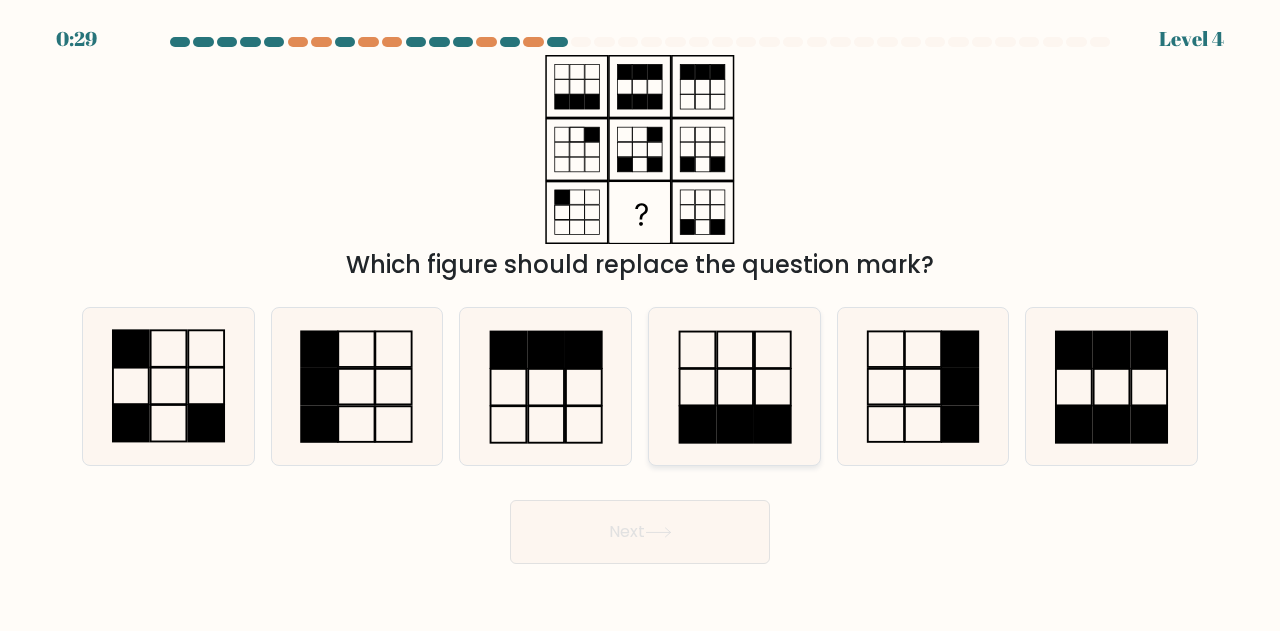 click at bounding box center (697, 424) 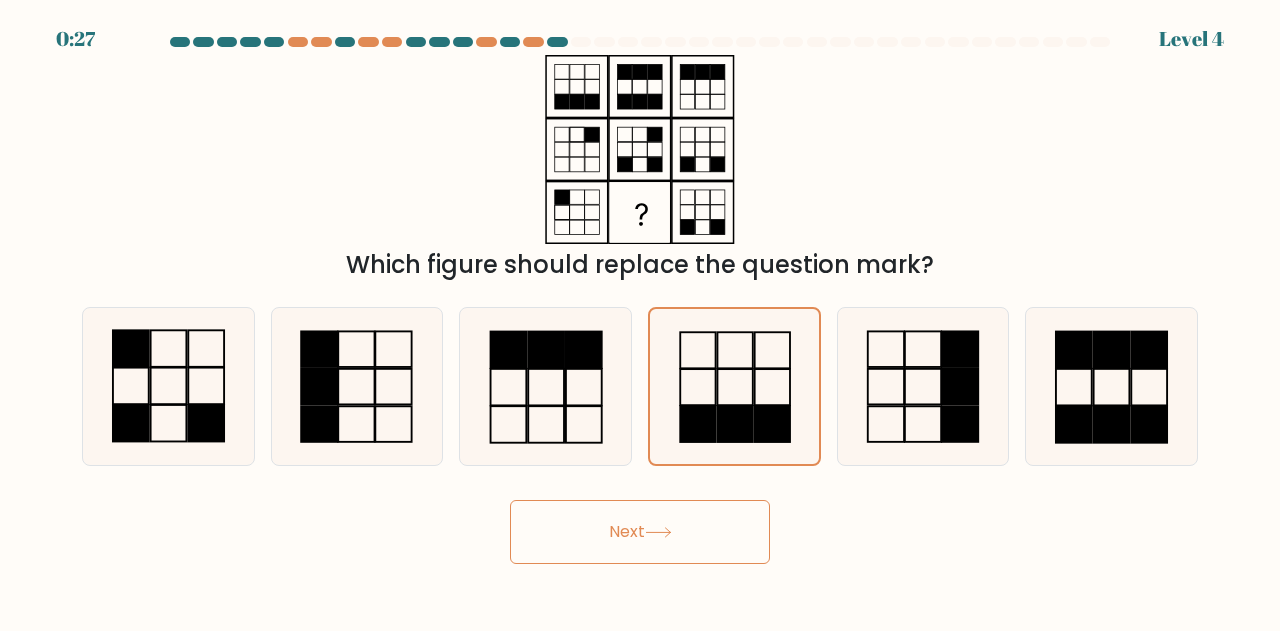 click at bounding box center (658, 532) 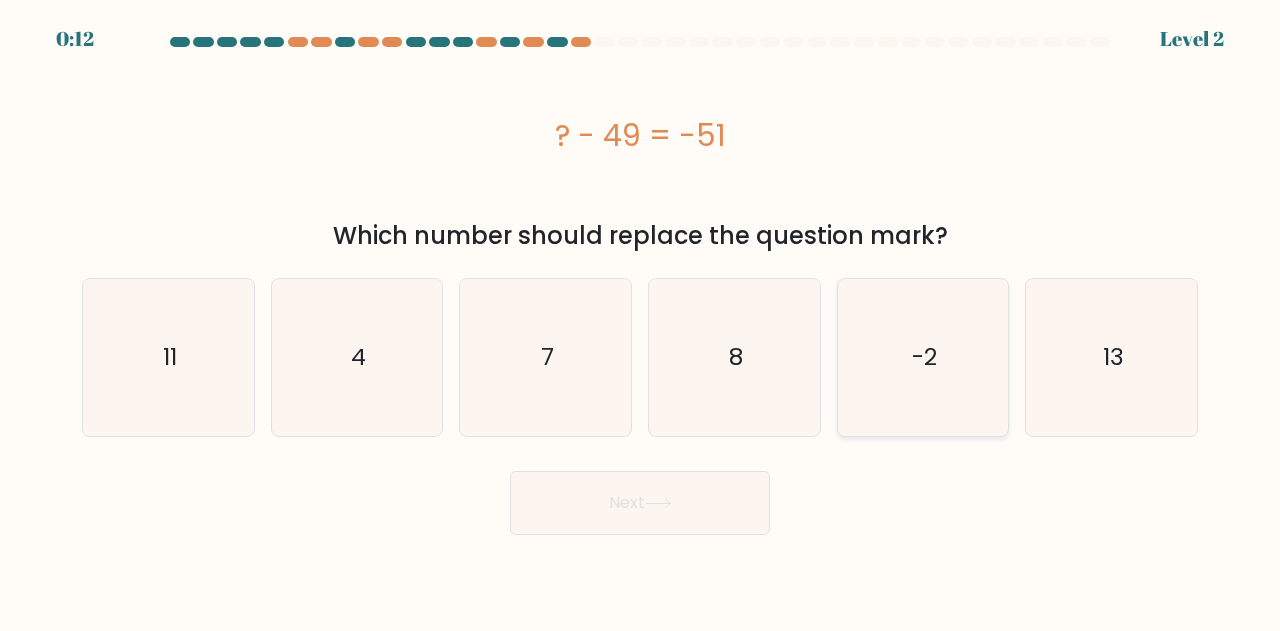 click on "-2" at bounding box center [923, 357] 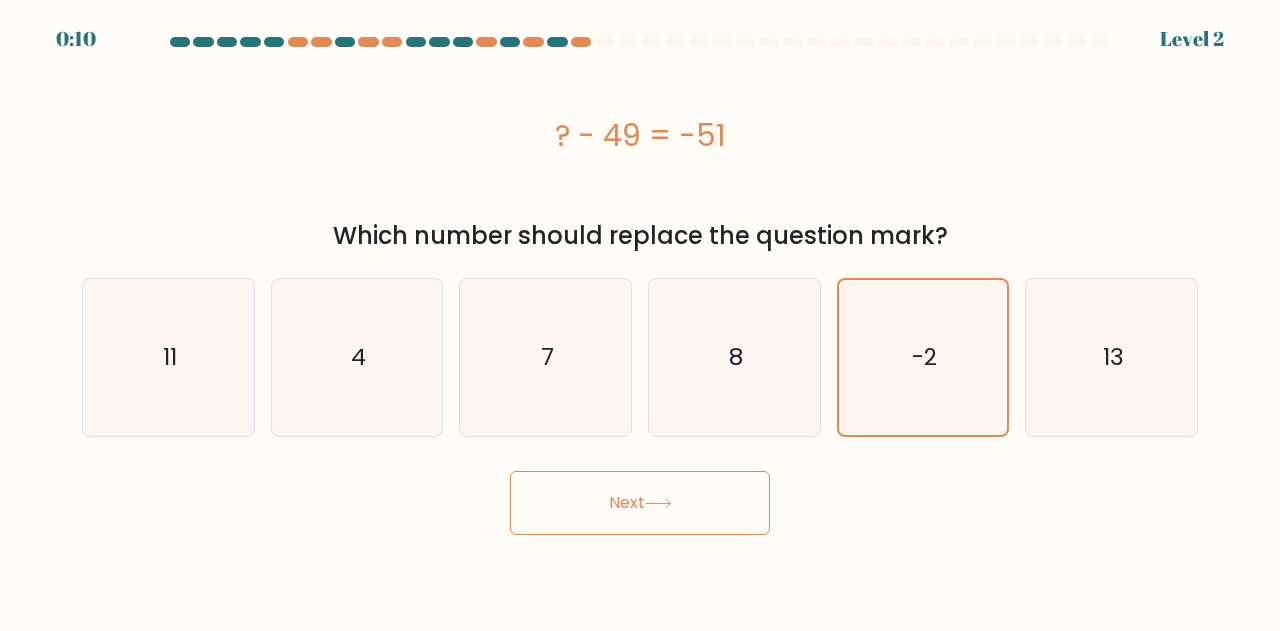 click at bounding box center (658, 503) 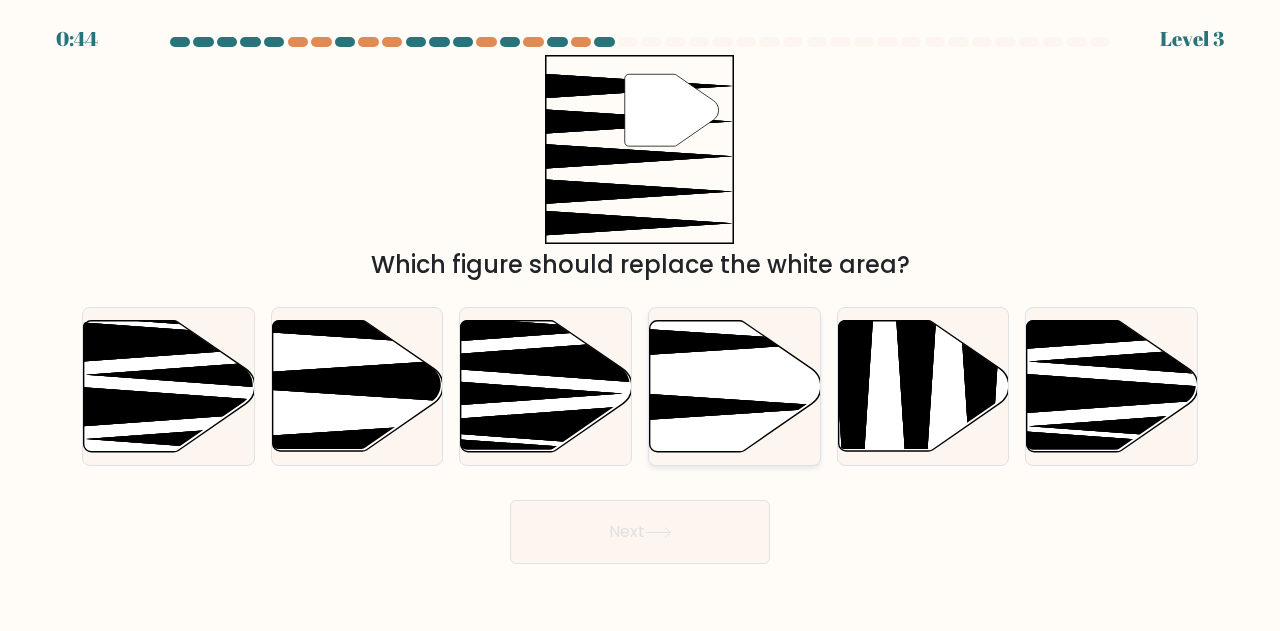 click at bounding box center (735, 386) 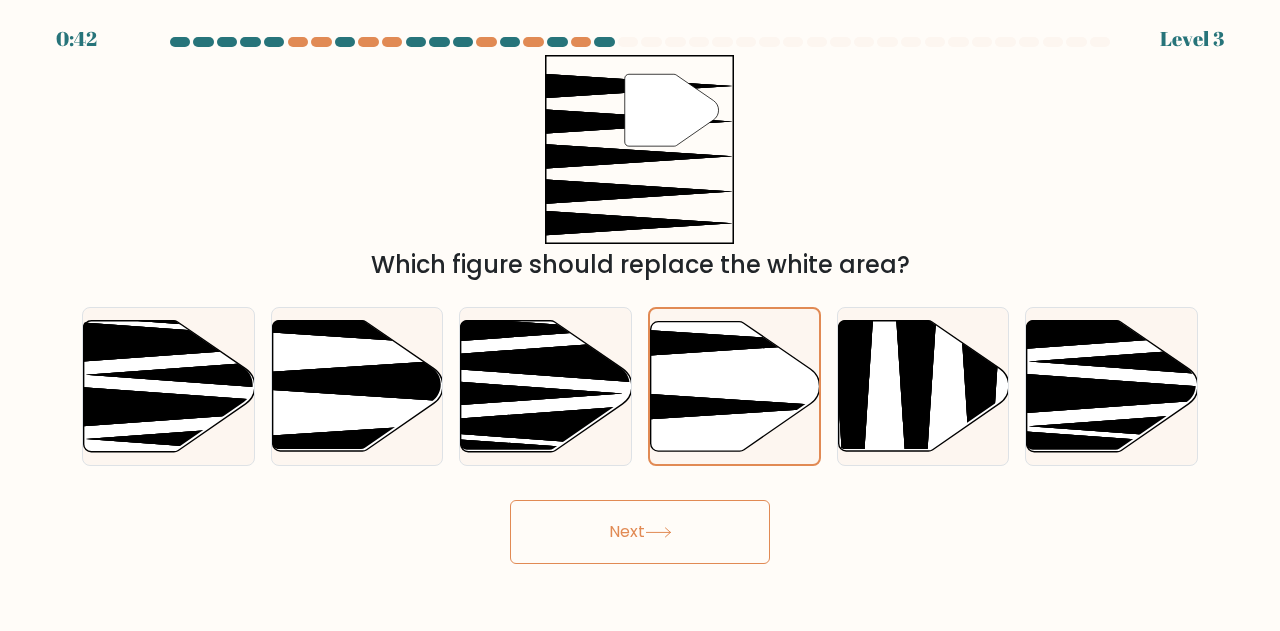 click on "Next" at bounding box center [640, 532] 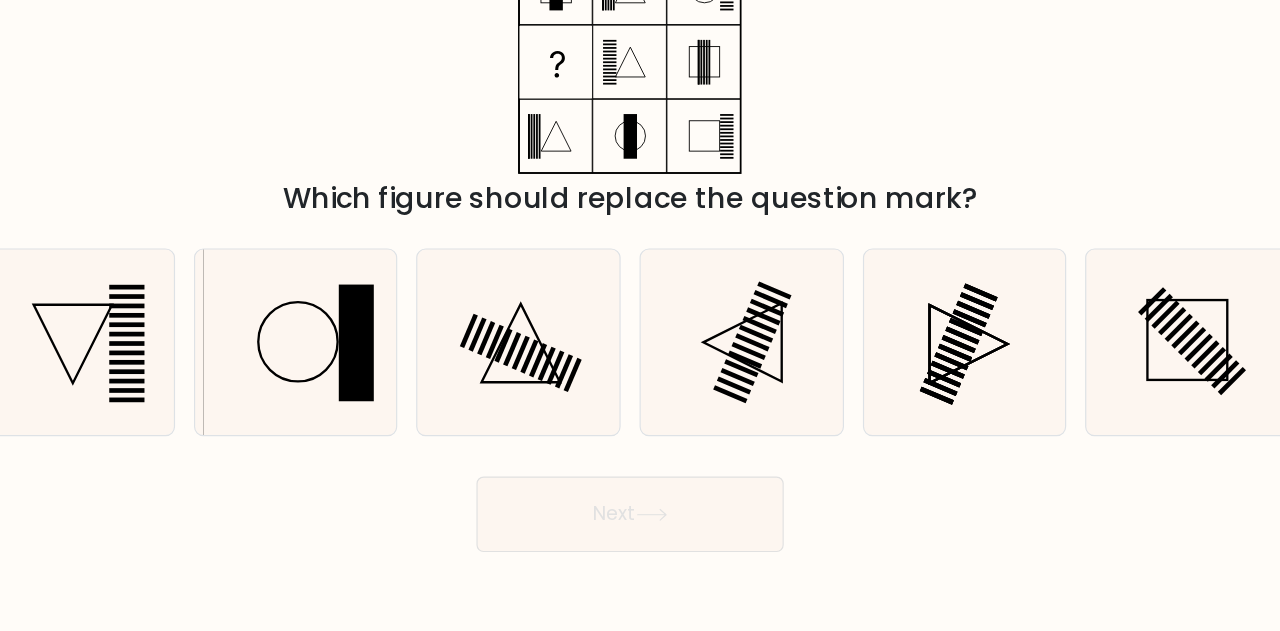 scroll, scrollTop: 0, scrollLeft: 0, axis: both 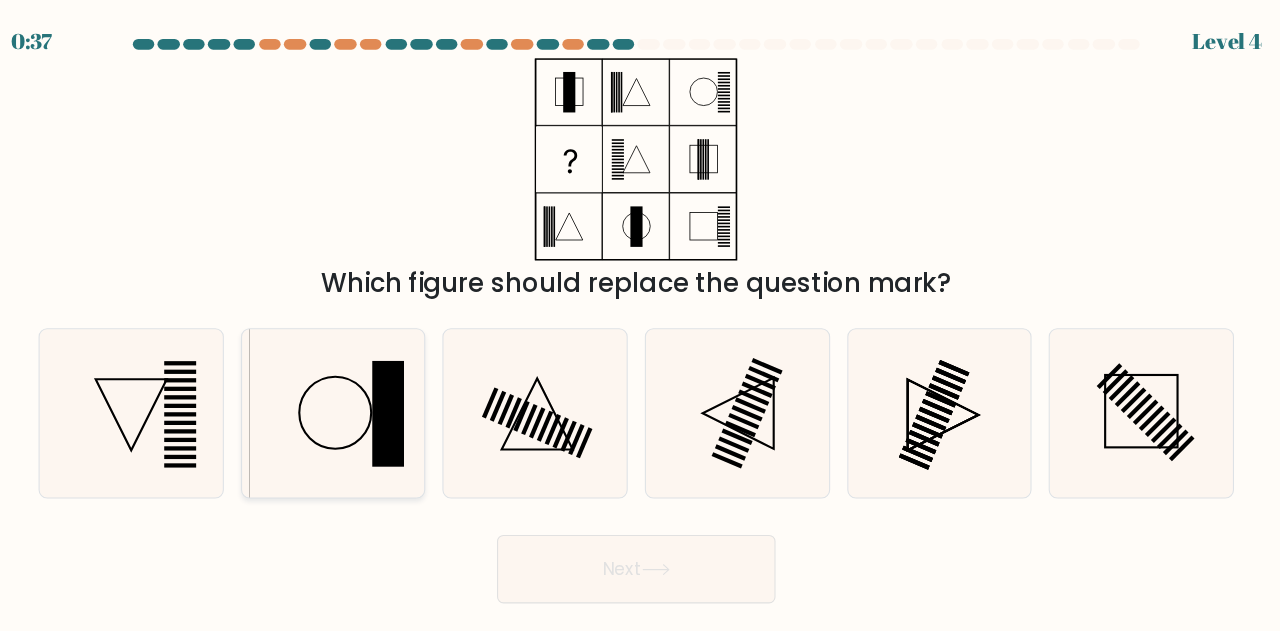 click at bounding box center (357, 386) 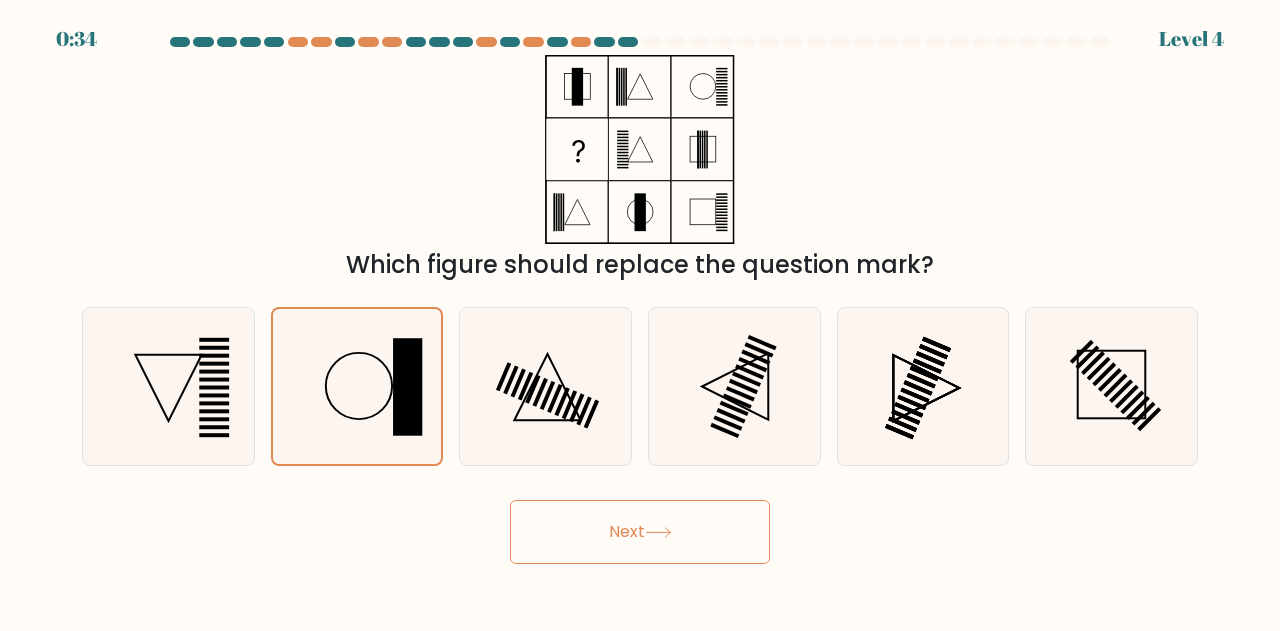click on "Next" at bounding box center [640, 532] 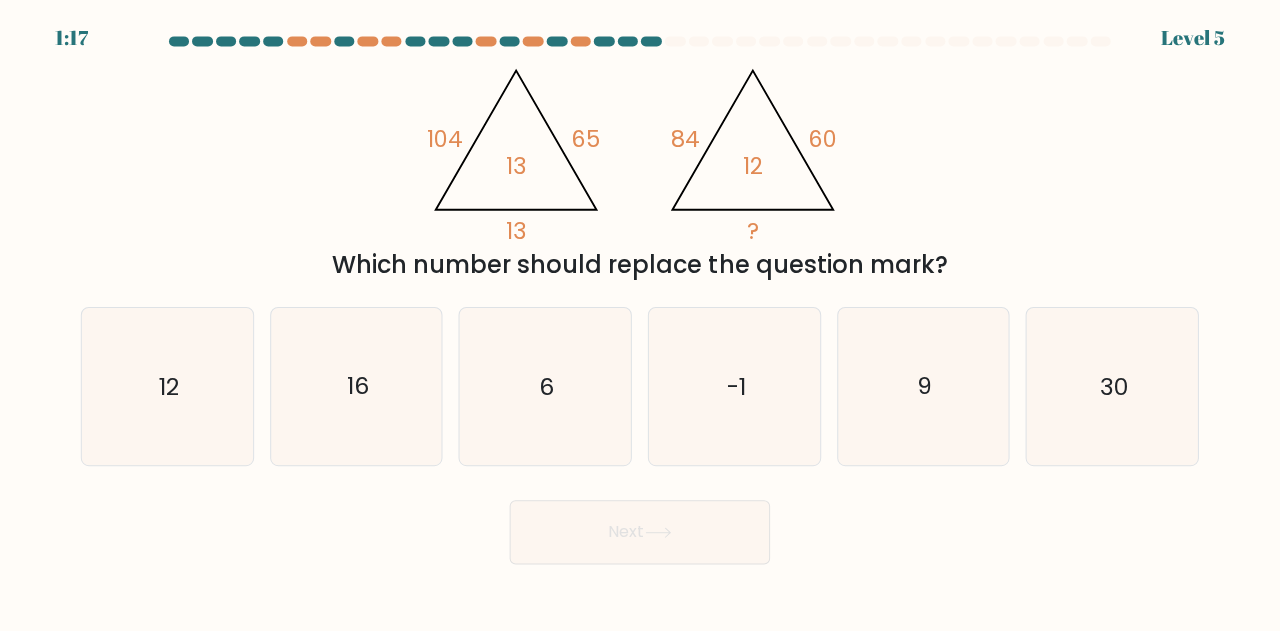 scroll, scrollTop: 0, scrollLeft: 0, axis: both 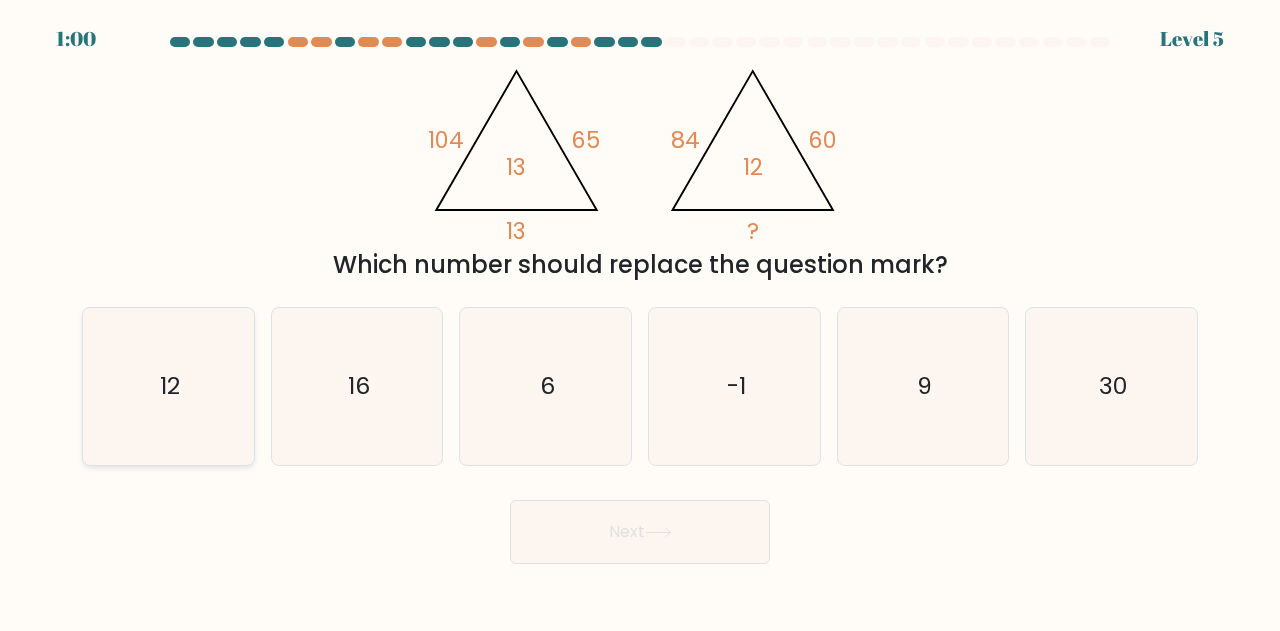 click on "12" at bounding box center (168, 386) 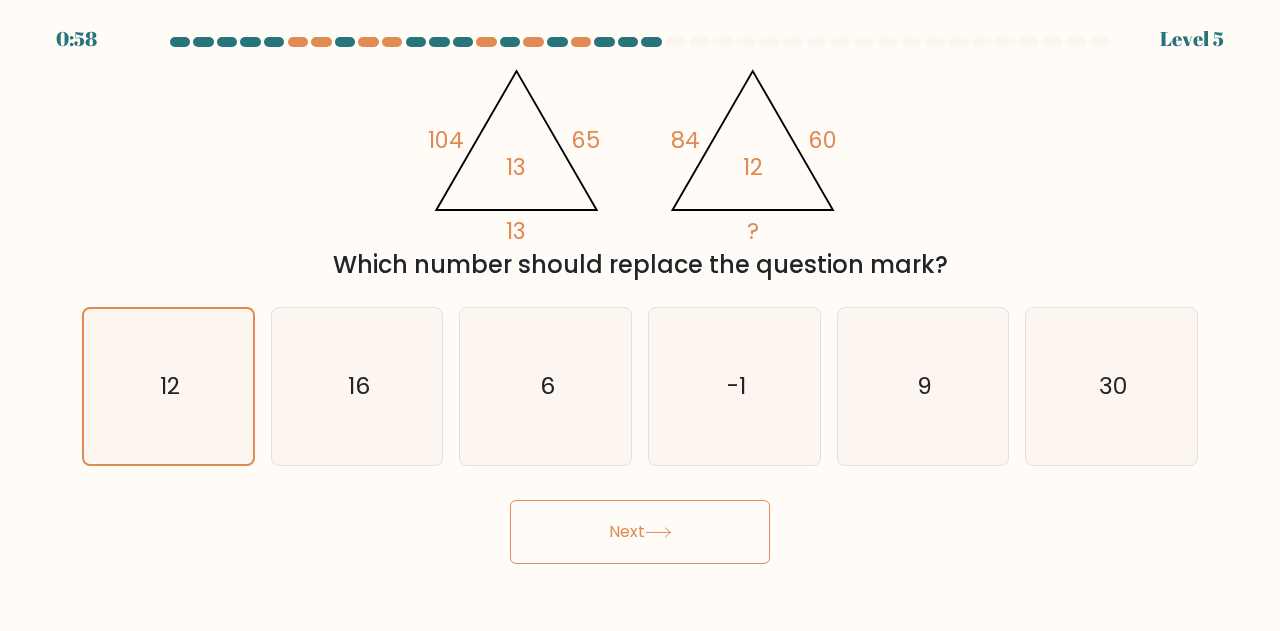 click on "Next" at bounding box center (640, 532) 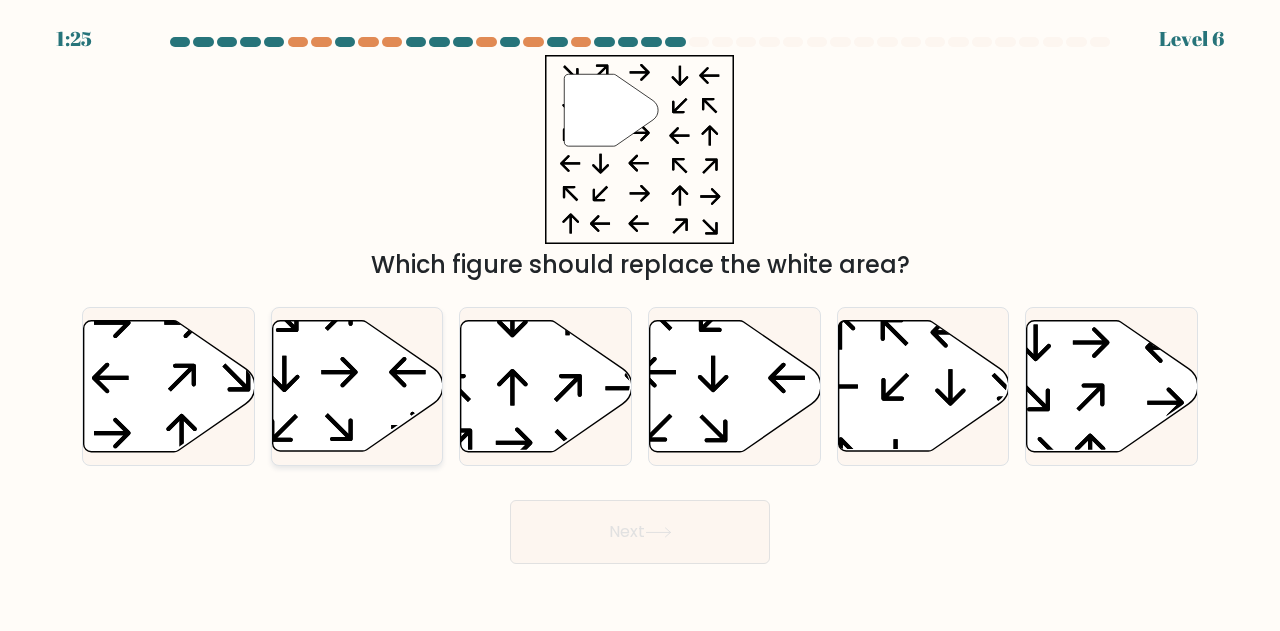 click at bounding box center (357, 386) 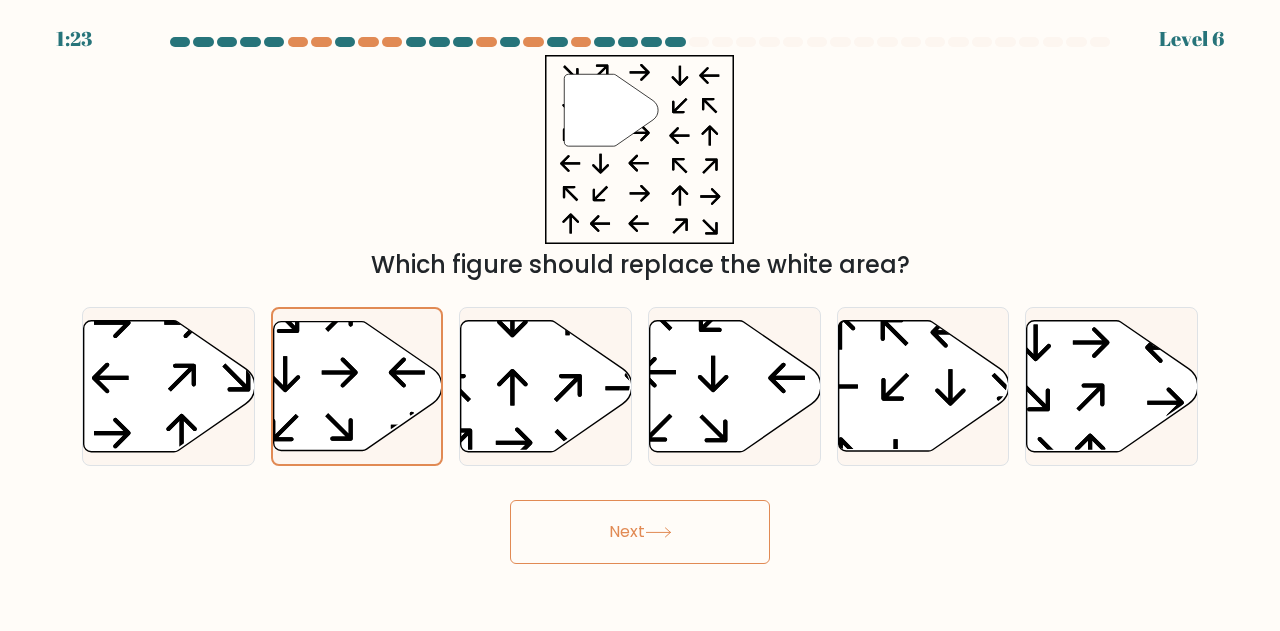 click on "Next" at bounding box center [640, 532] 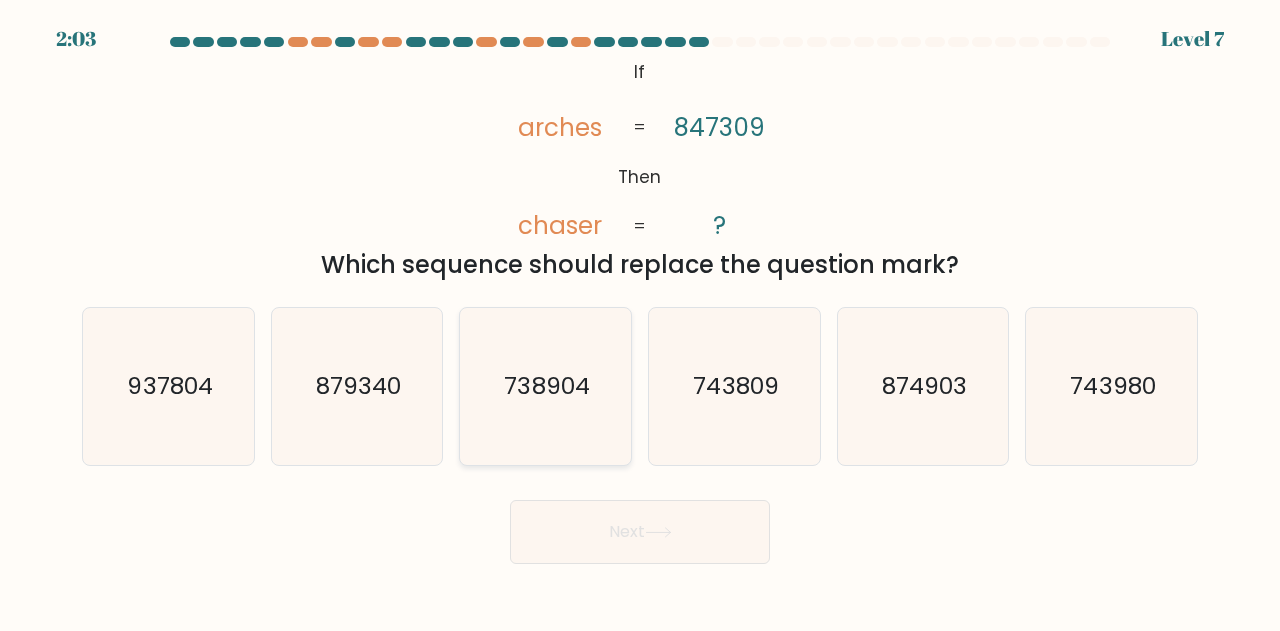 click on "738904" at bounding box center [545, 386] 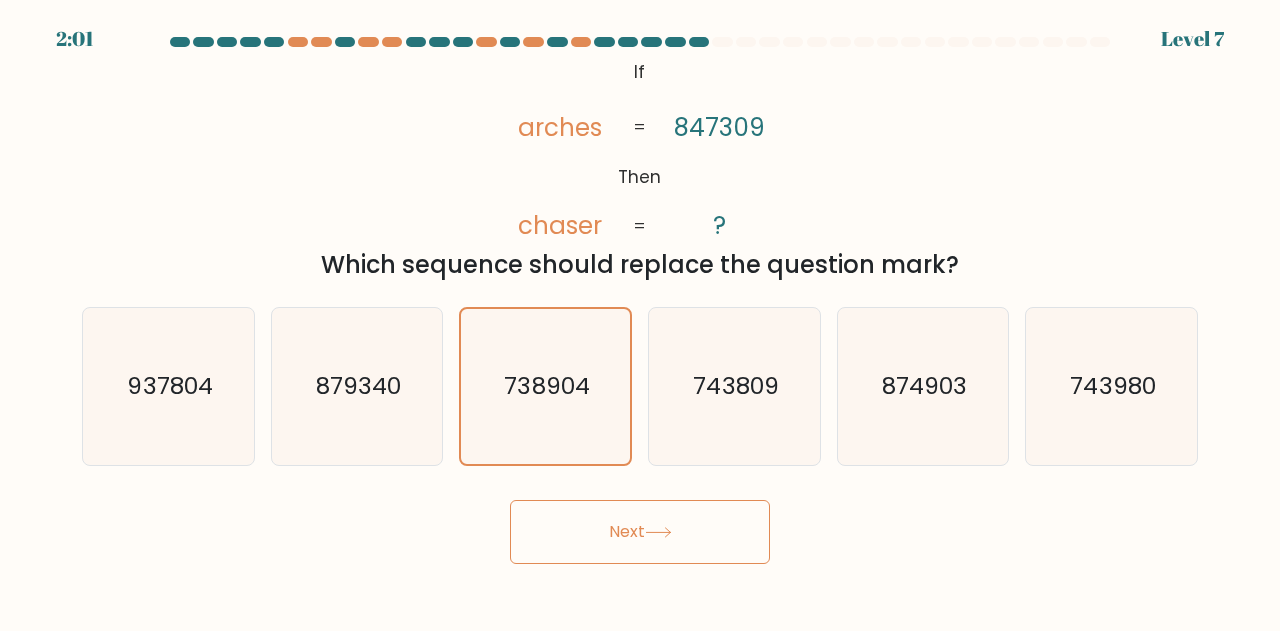 click on "Next" at bounding box center (640, 532) 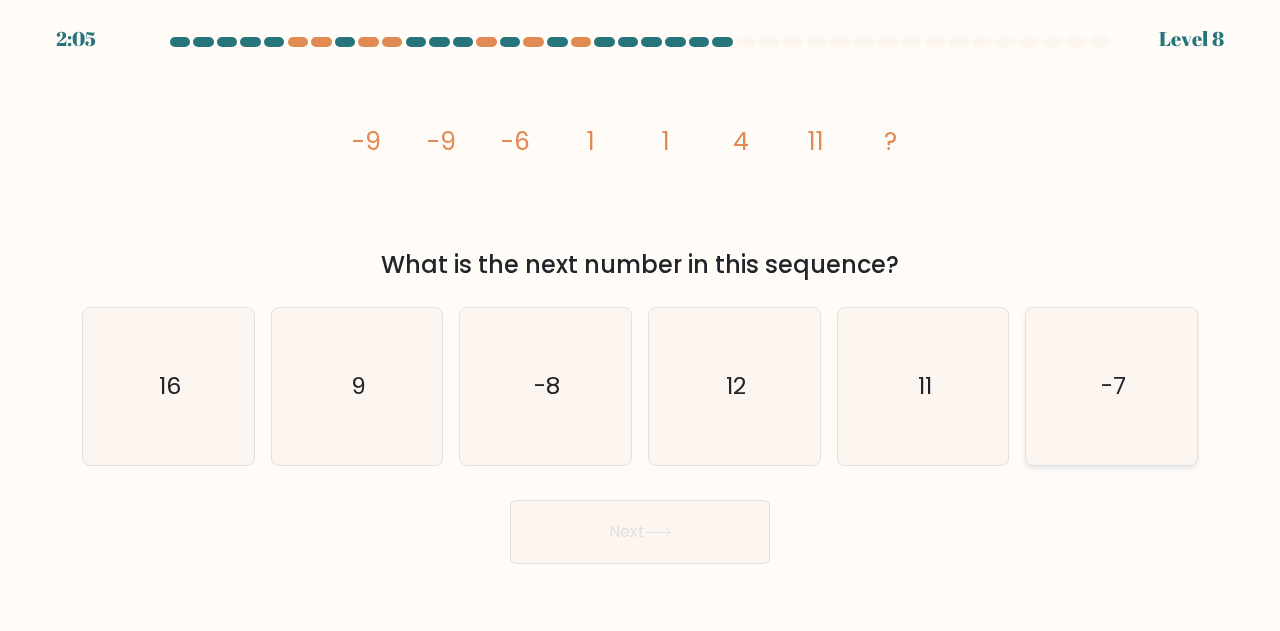 click on "-7" at bounding box center [1111, 386] 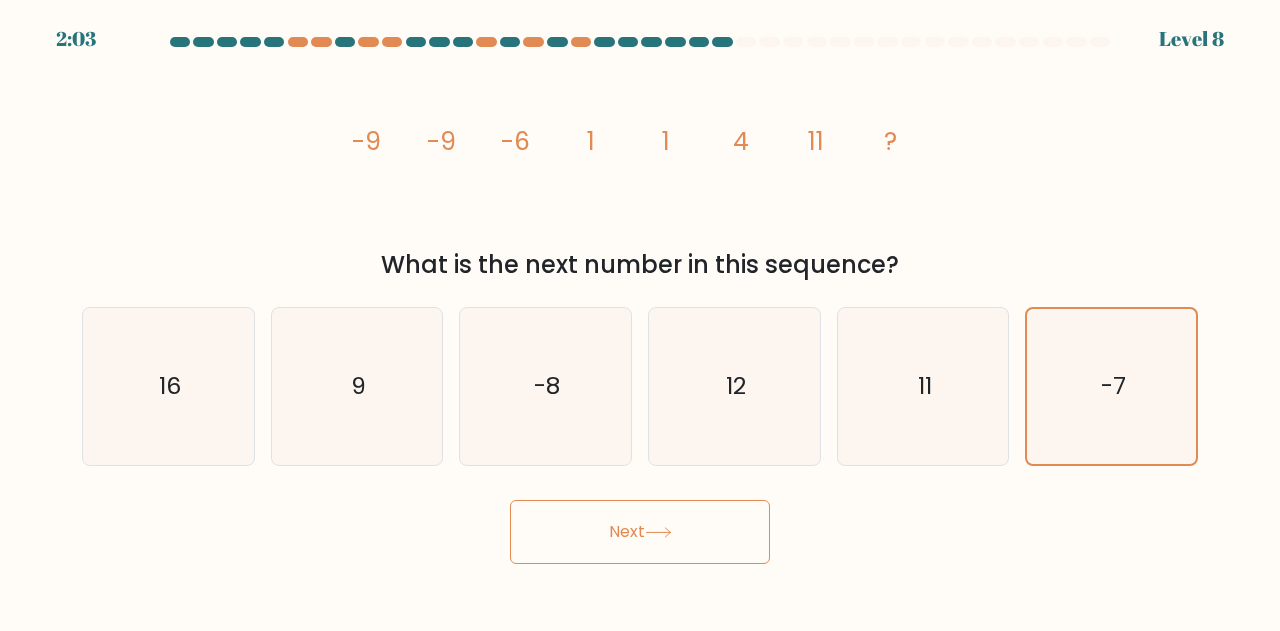 click at bounding box center (658, 532) 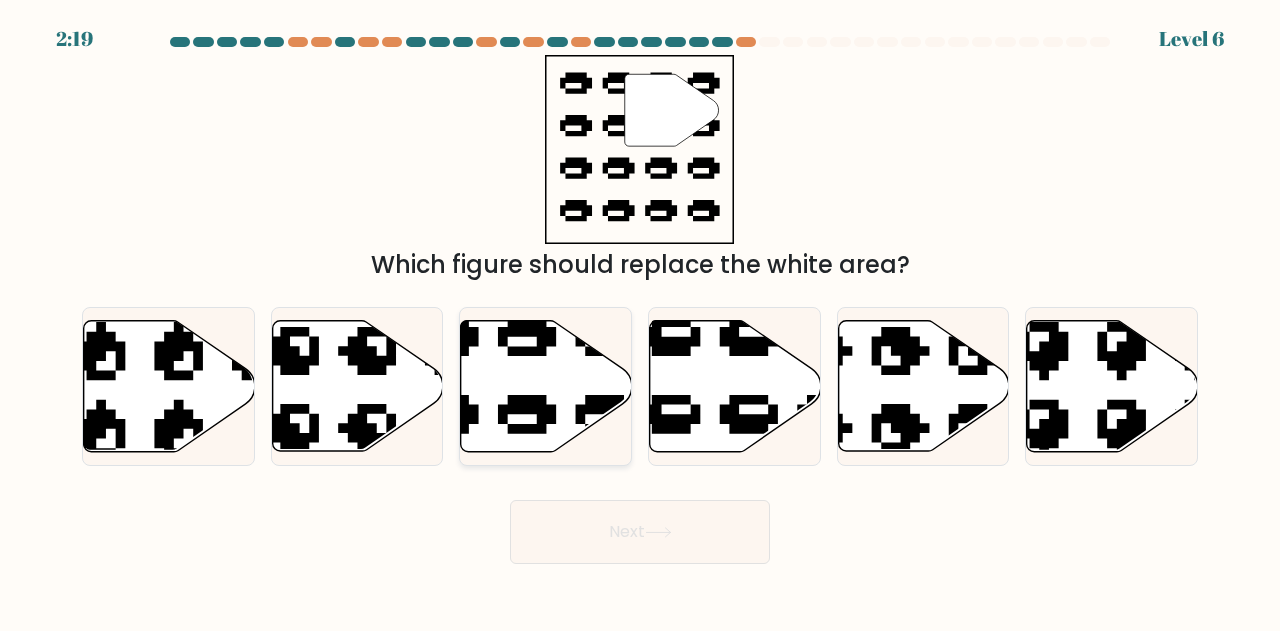 click at bounding box center (546, 386) 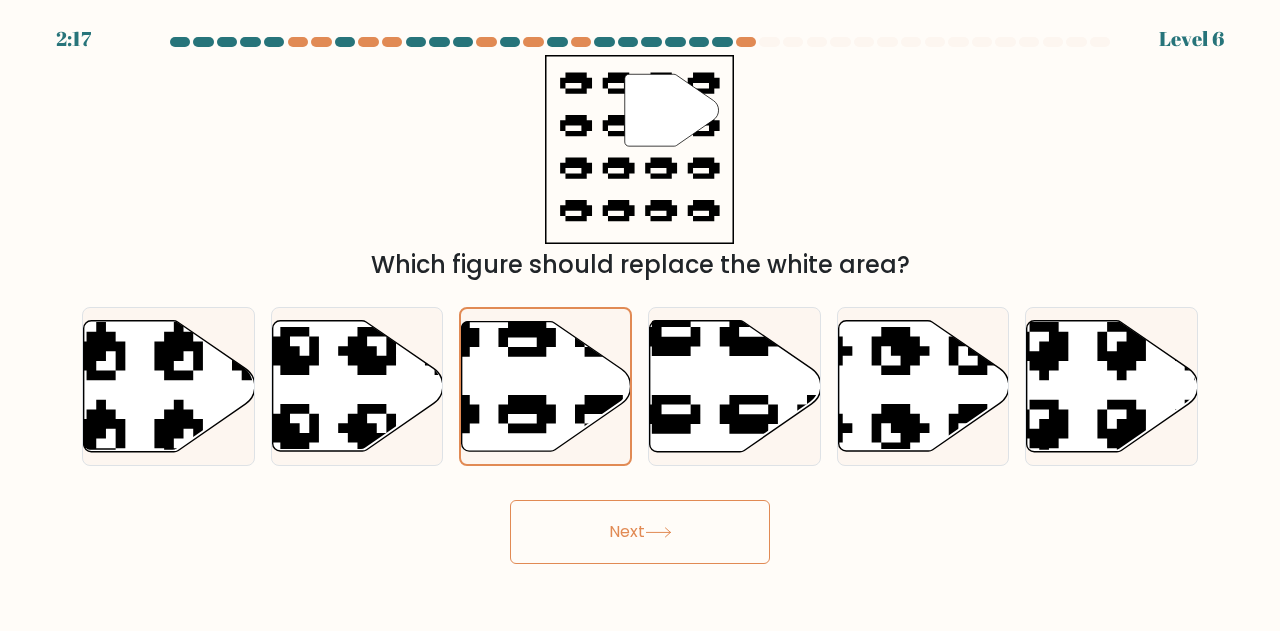 click on "Next" at bounding box center [640, 532] 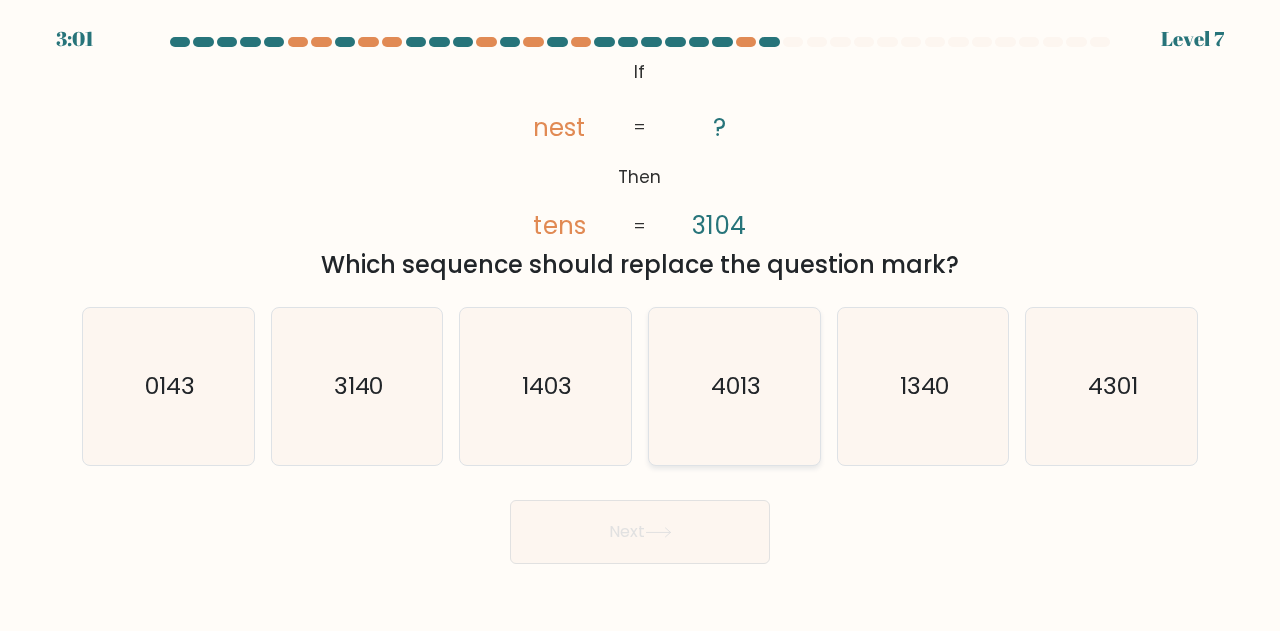 click on "4013" at bounding box center [734, 386] 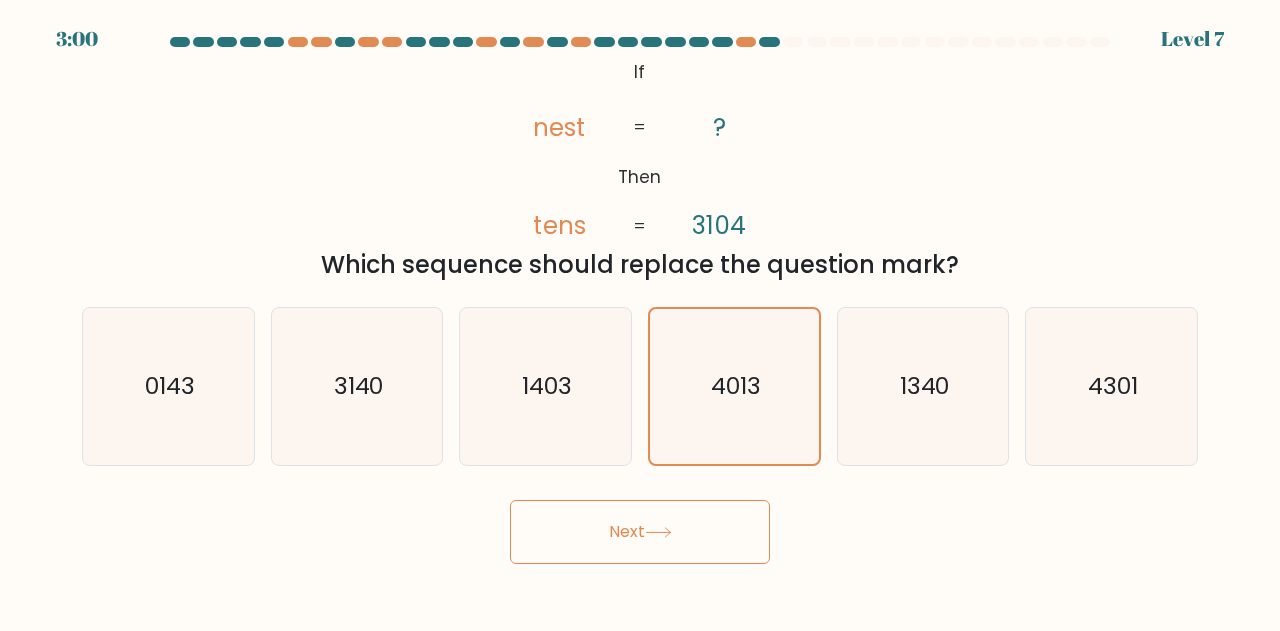 click on "Next" at bounding box center (640, 532) 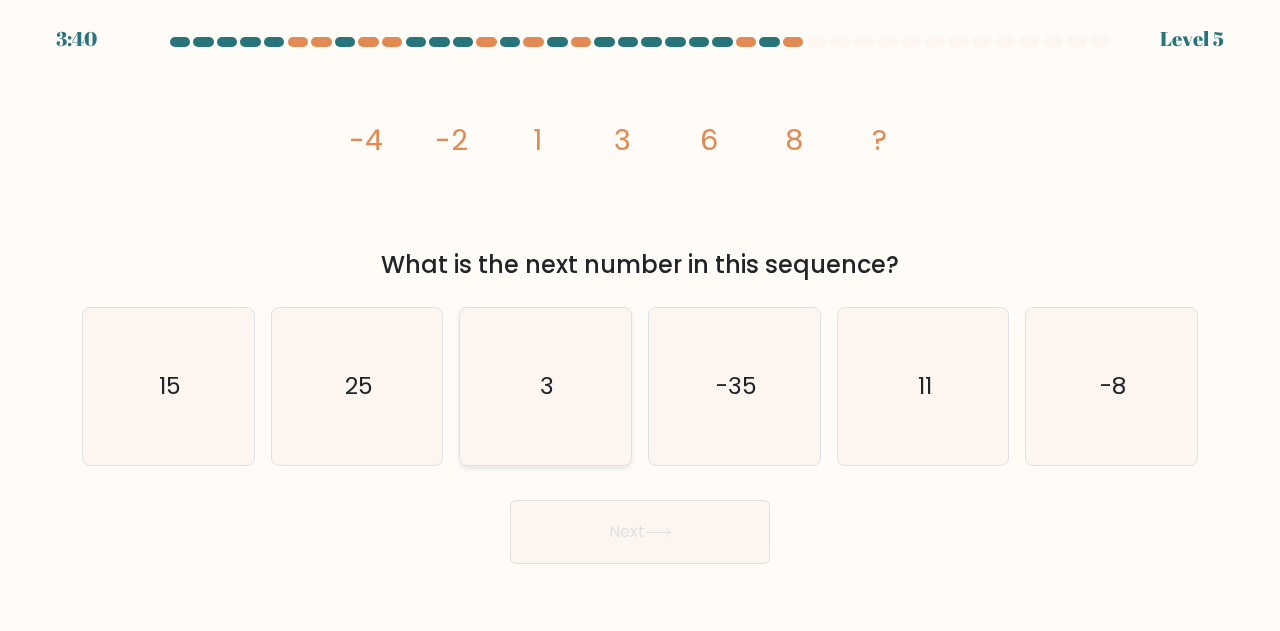 click on "3" at bounding box center (545, 386) 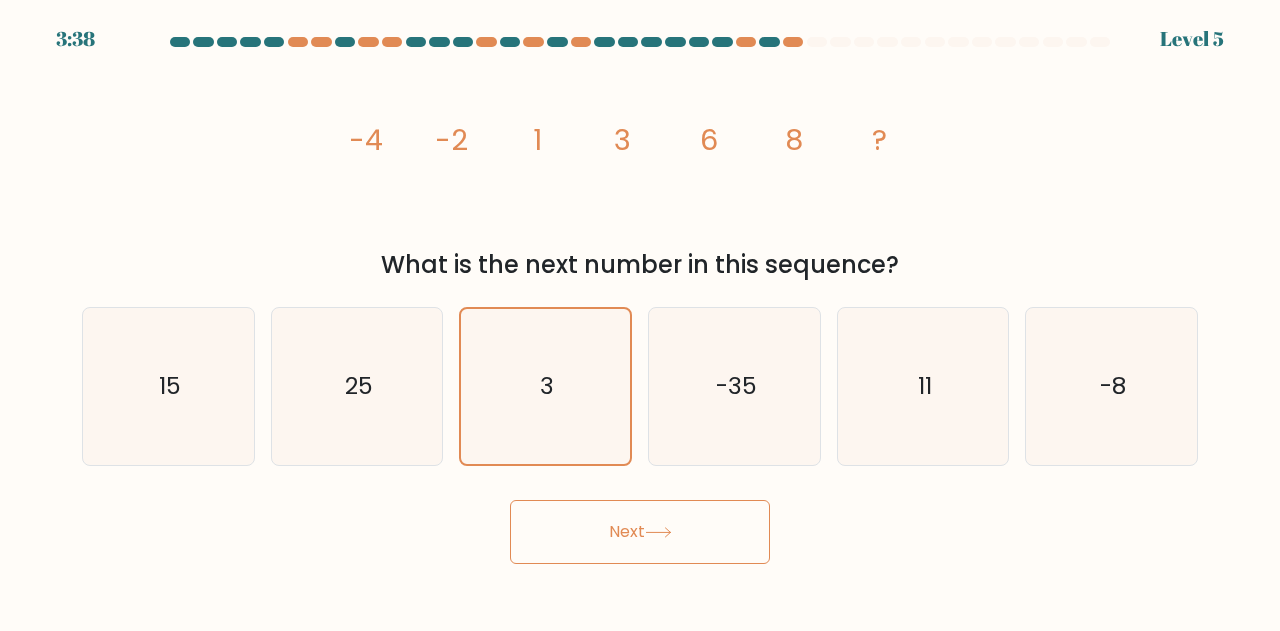 click on "Next" at bounding box center (640, 532) 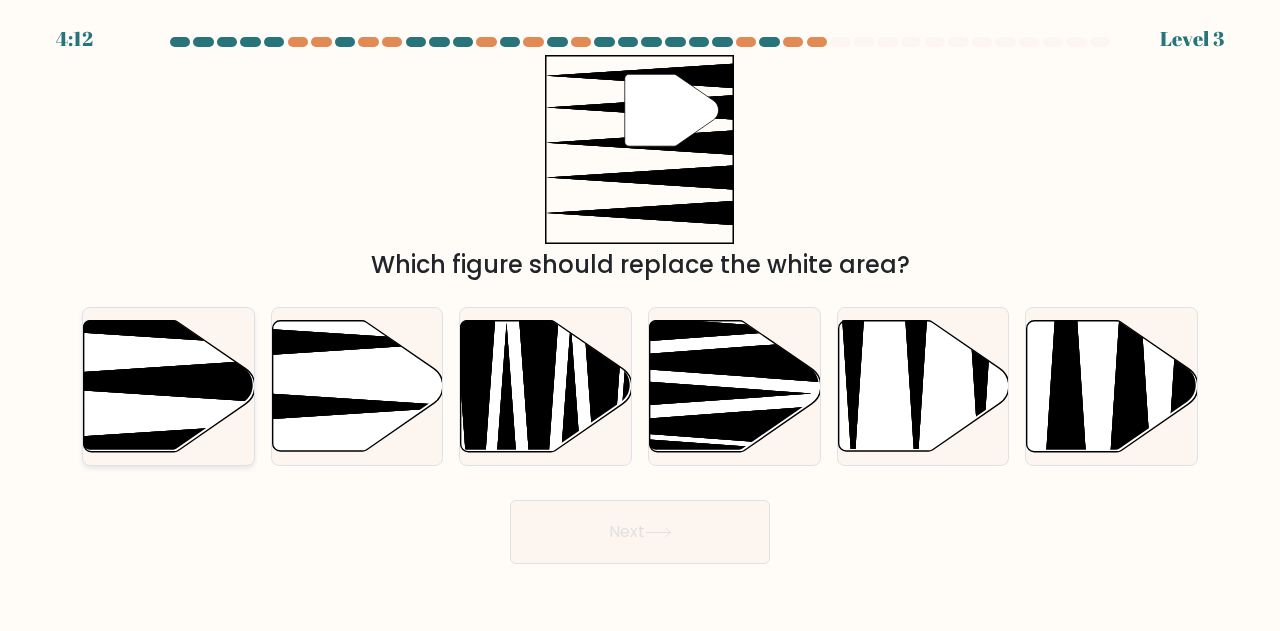 click at bounding box center [169, 386] 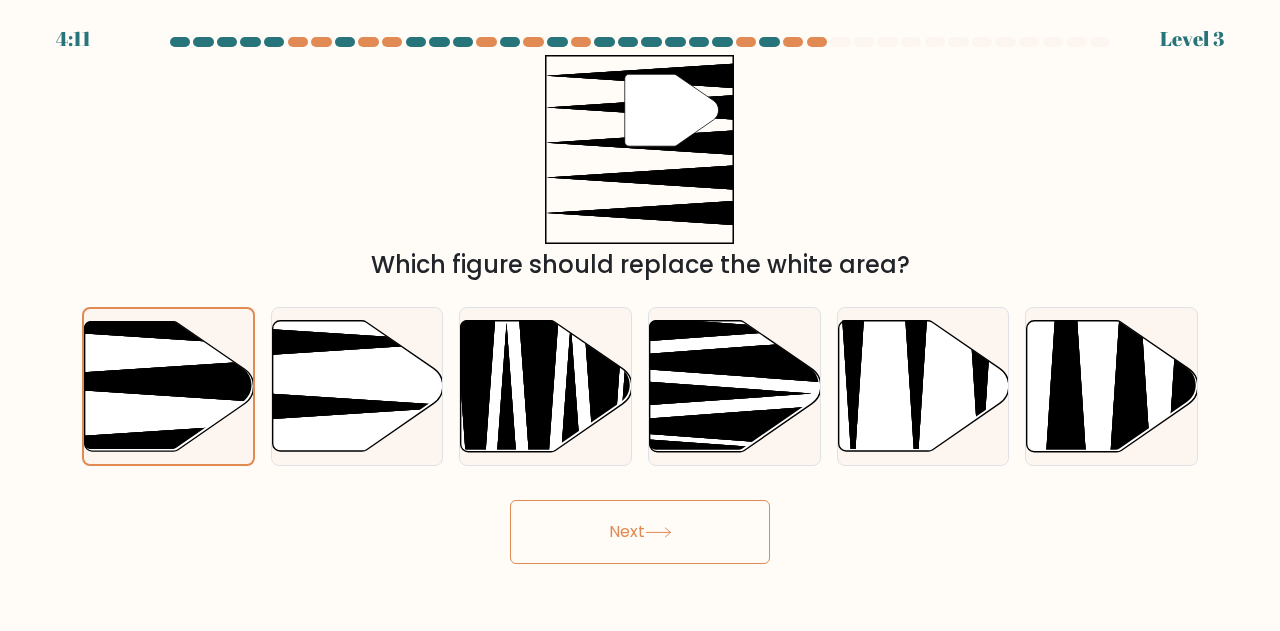 click on "Next" at bounding box center (640, 532) 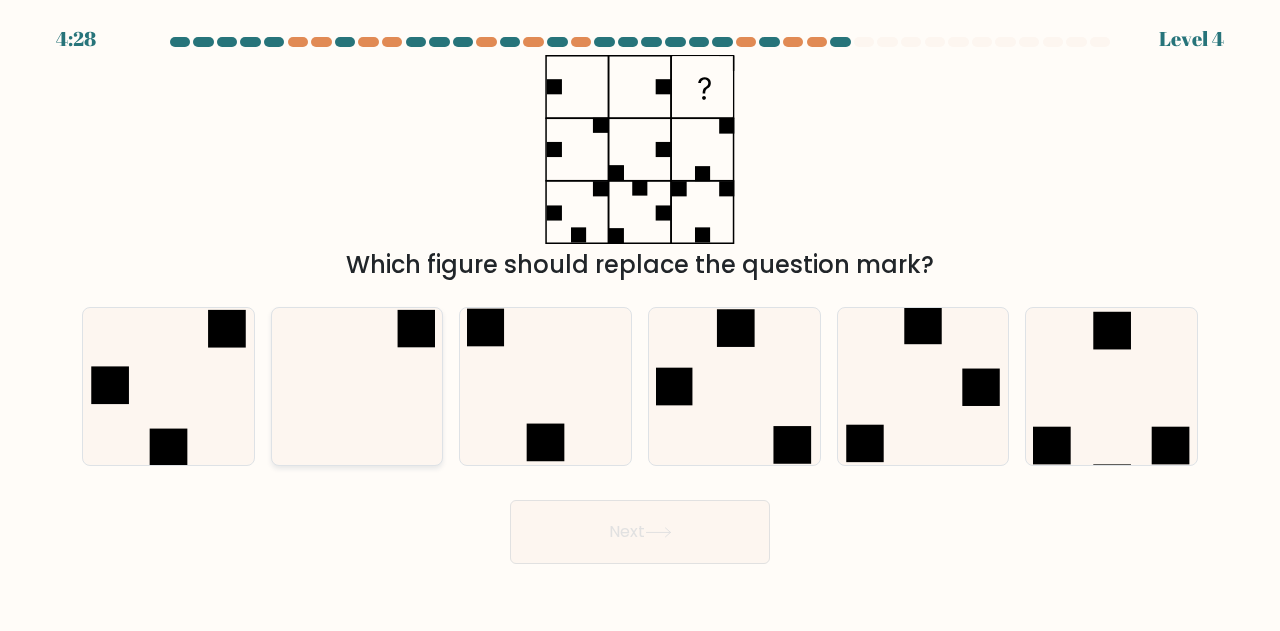 click at bounding box center (357, 386) 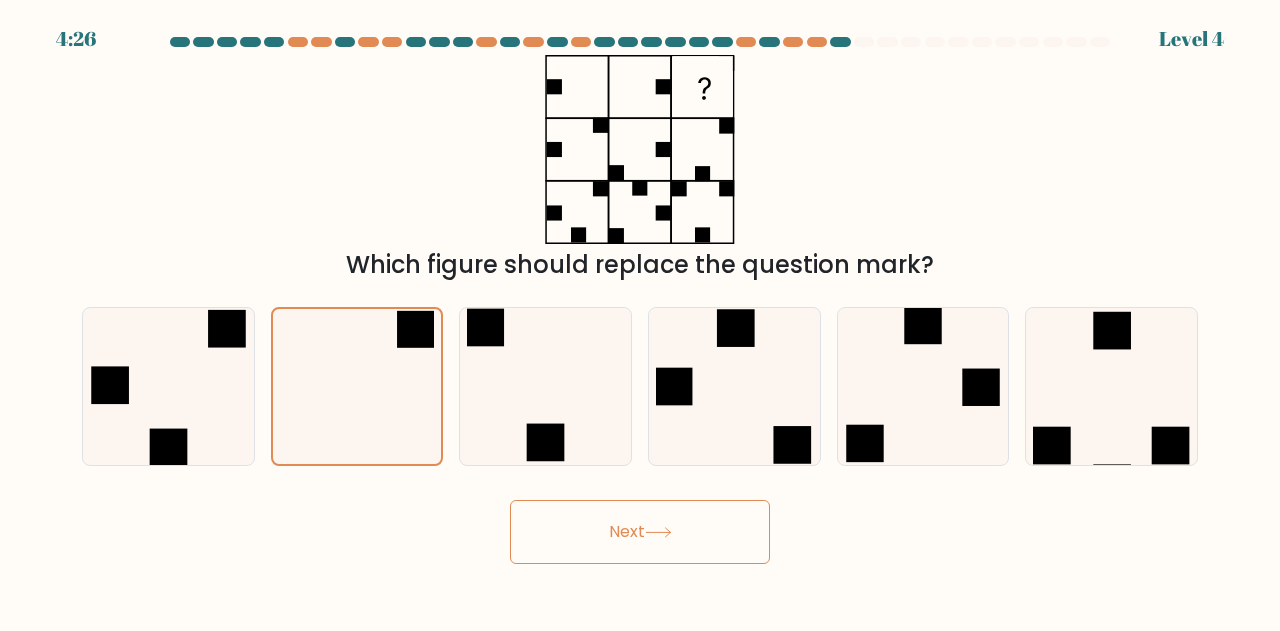 click on "Next" at bounding box center [640, 532] 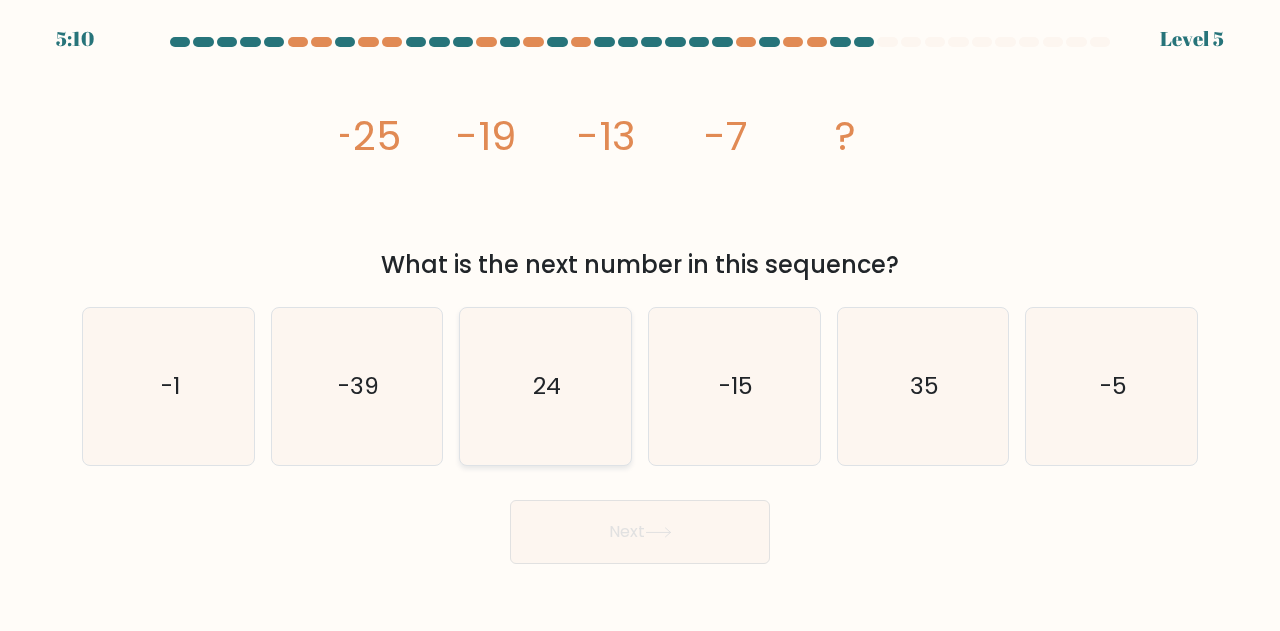 click on "24" at bounding box center [545, 386] 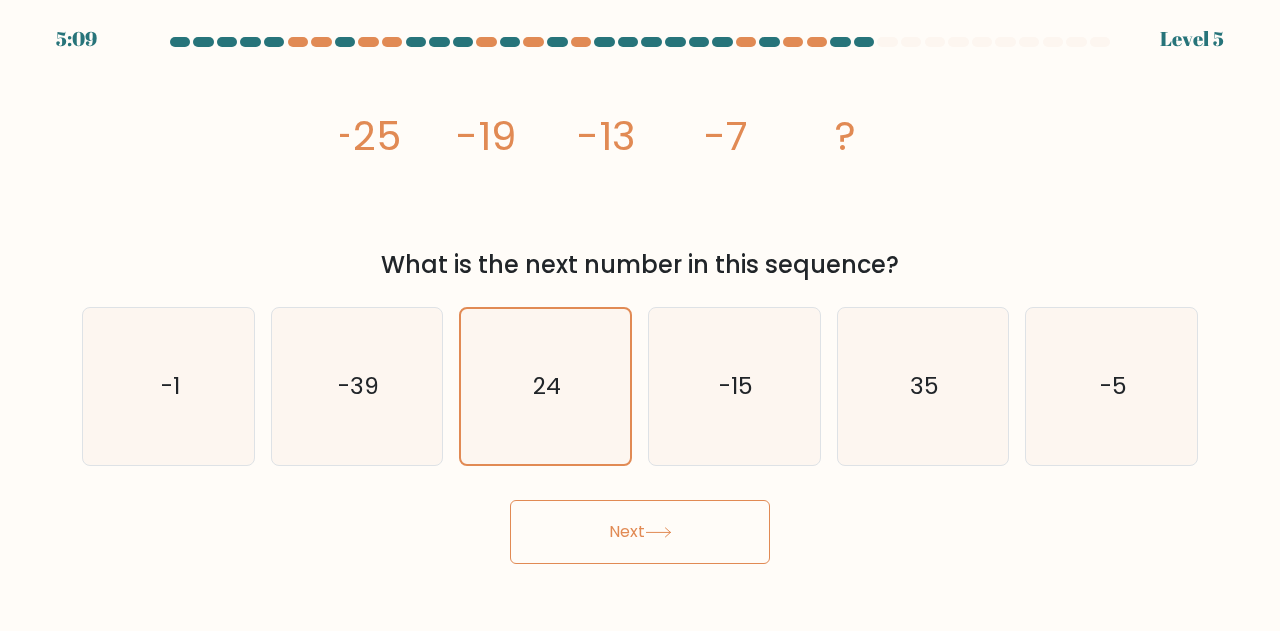 click on "Next" at bounding box center (640, 532) 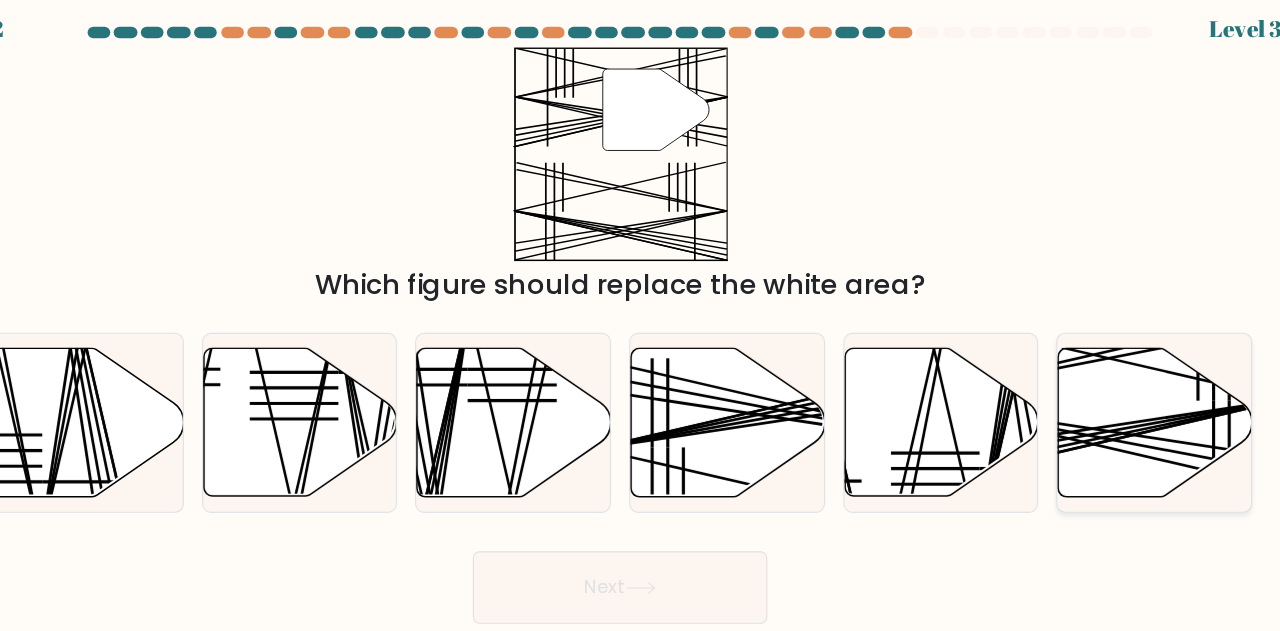 click at bounding box center [1057, 392] 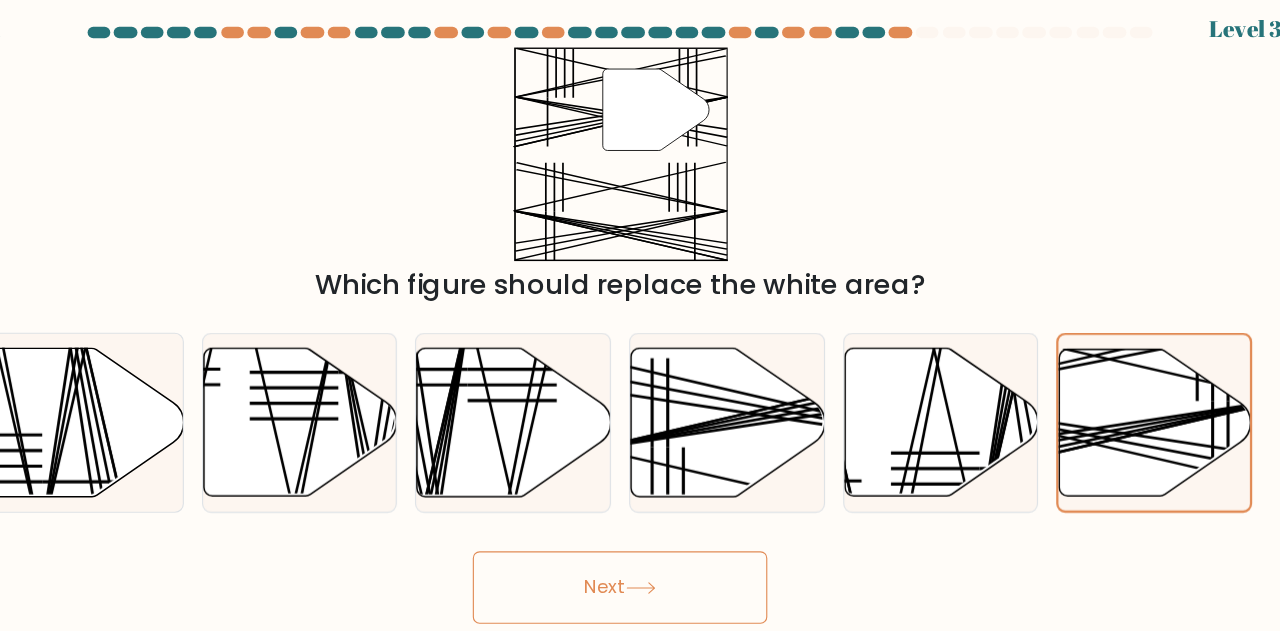 click on "Next" at bounding box center [640, 532] 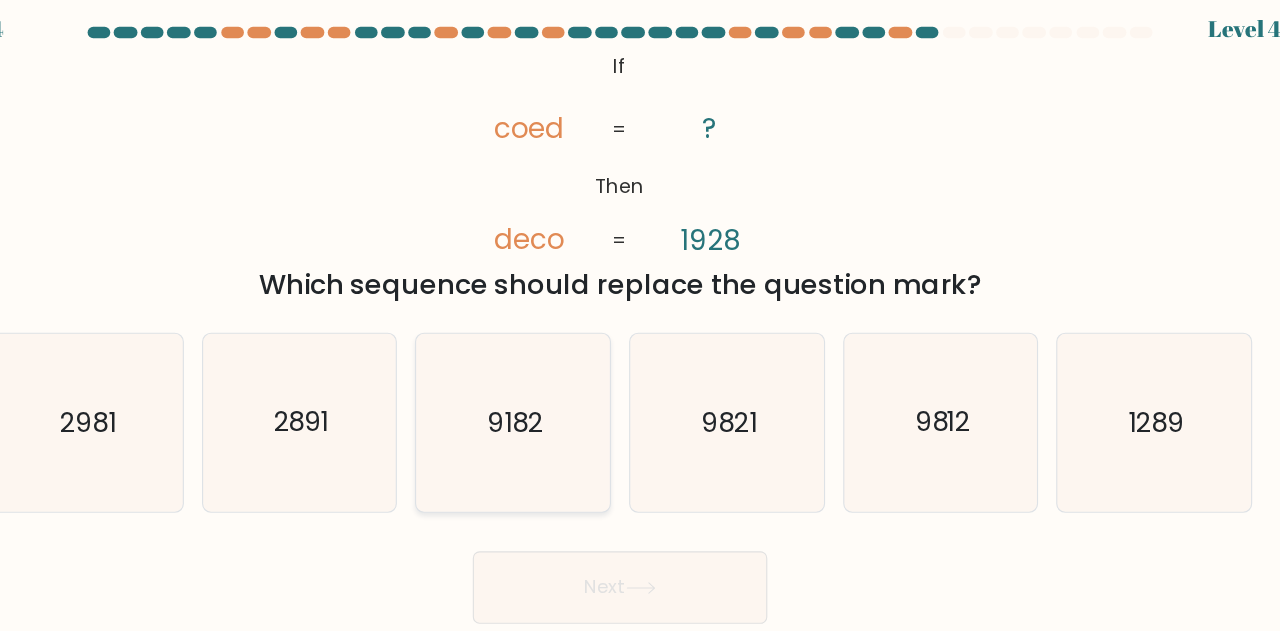 click on "9182" at bounding box center [547, 386] 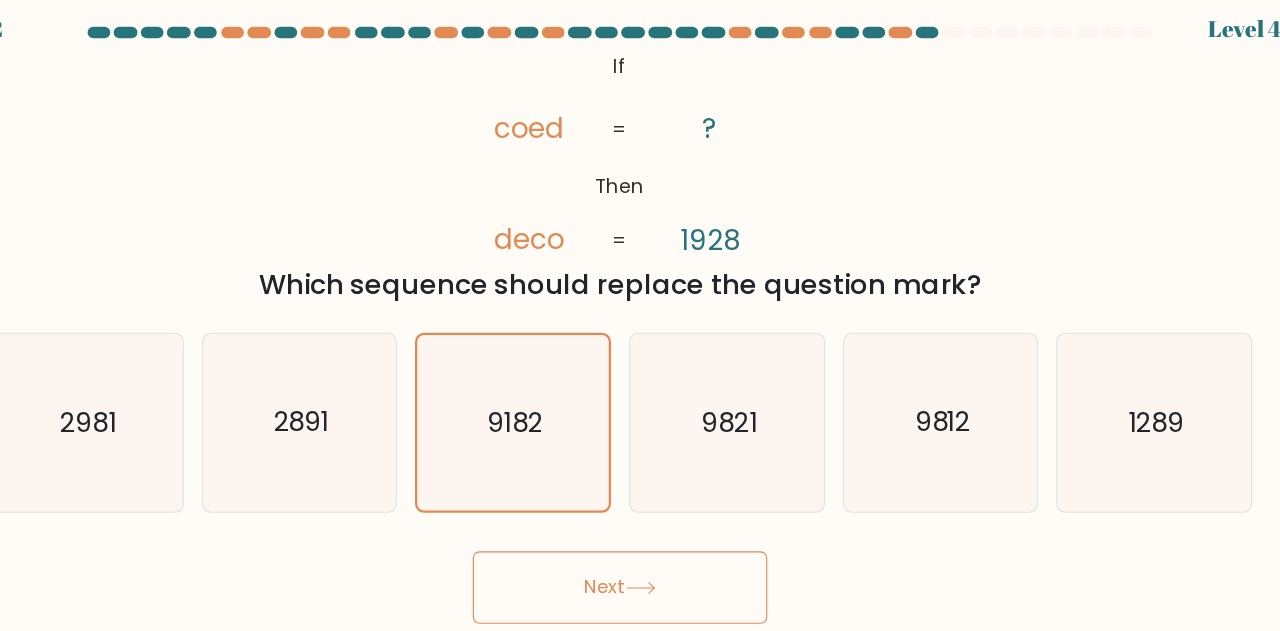 click on "Next" at bounding box center [640, 532] 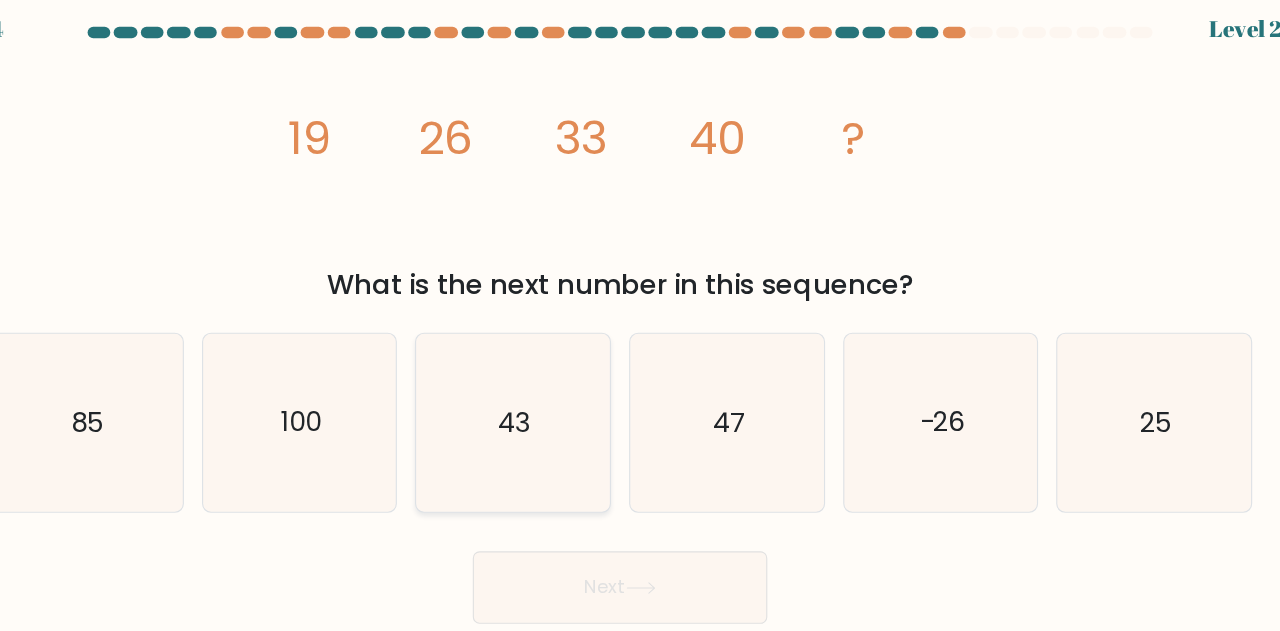 click on "43" at bounding box center [545, 386] 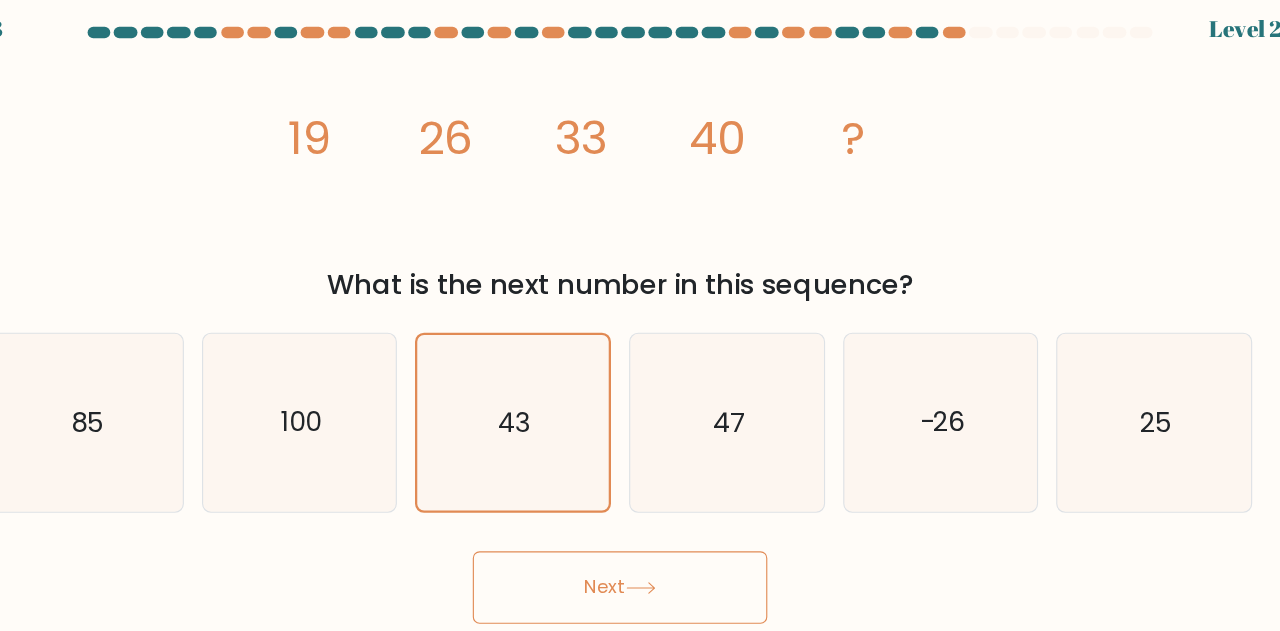click at bounding box center (658, 532) 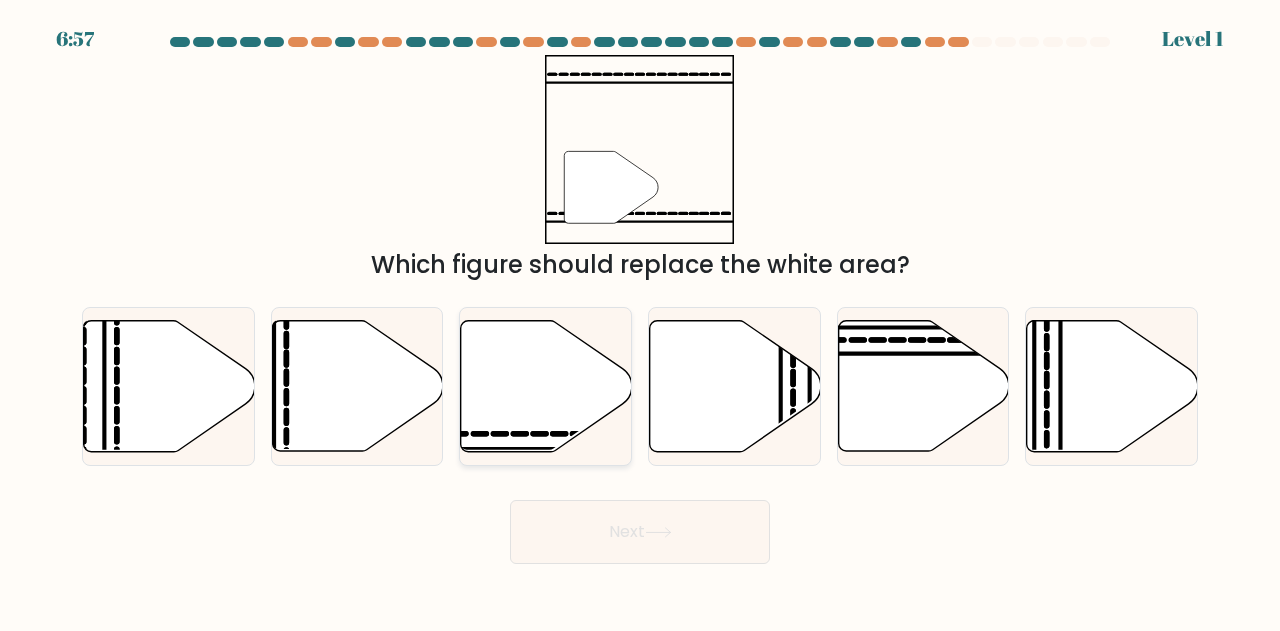click at bounding box center (546, 386) 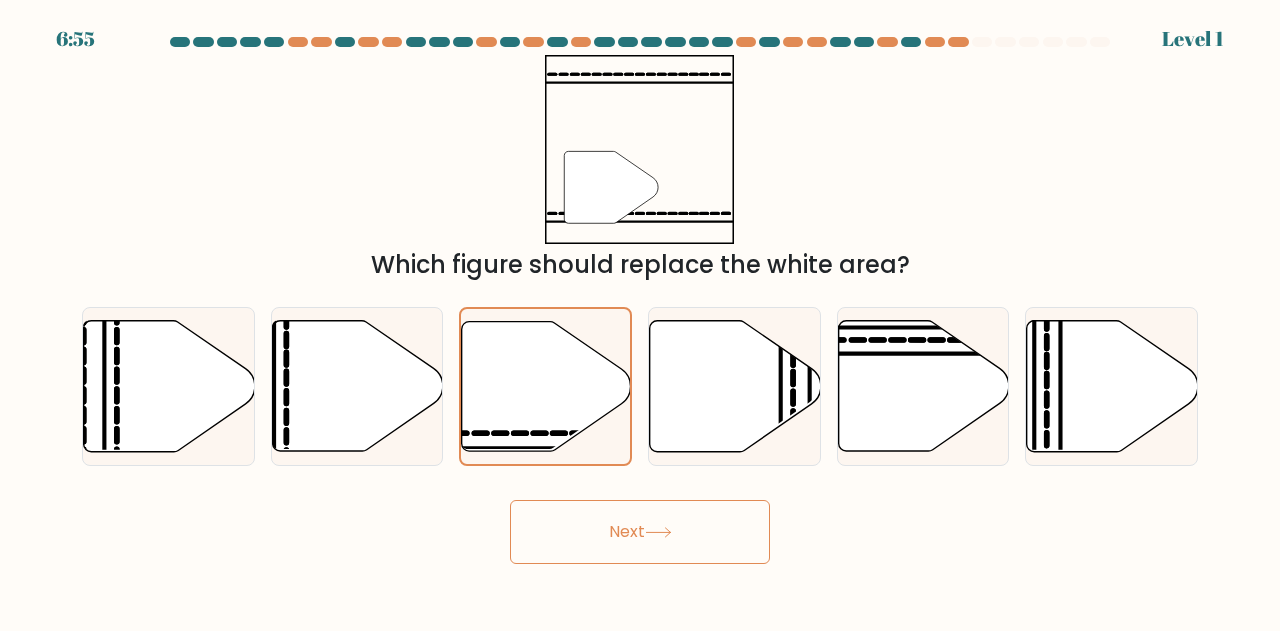 click at bounding box center [658, 532] 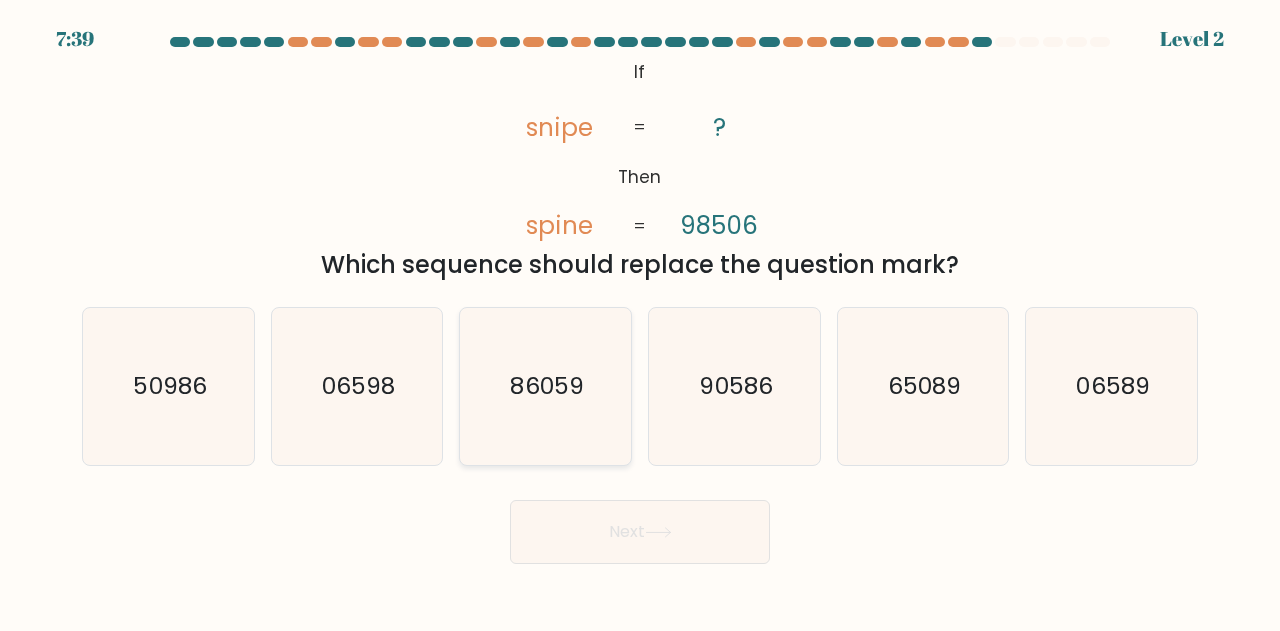 click on "86059" at bounding box center [545, 386] 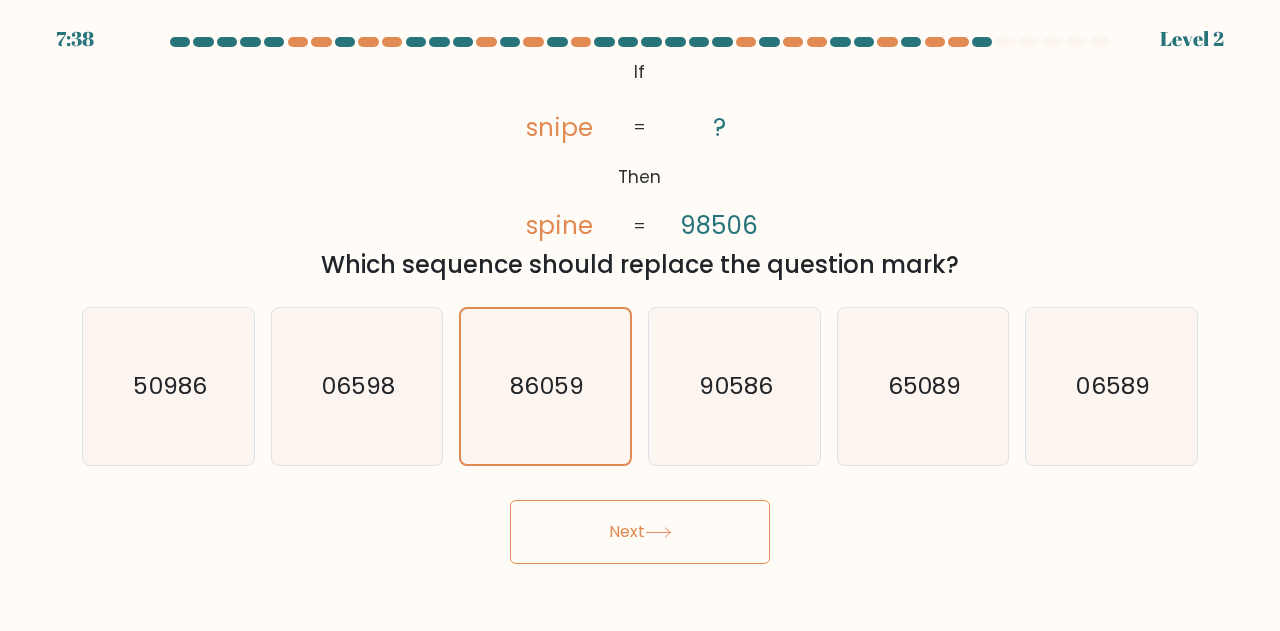 click at bounding box center [658, 532] 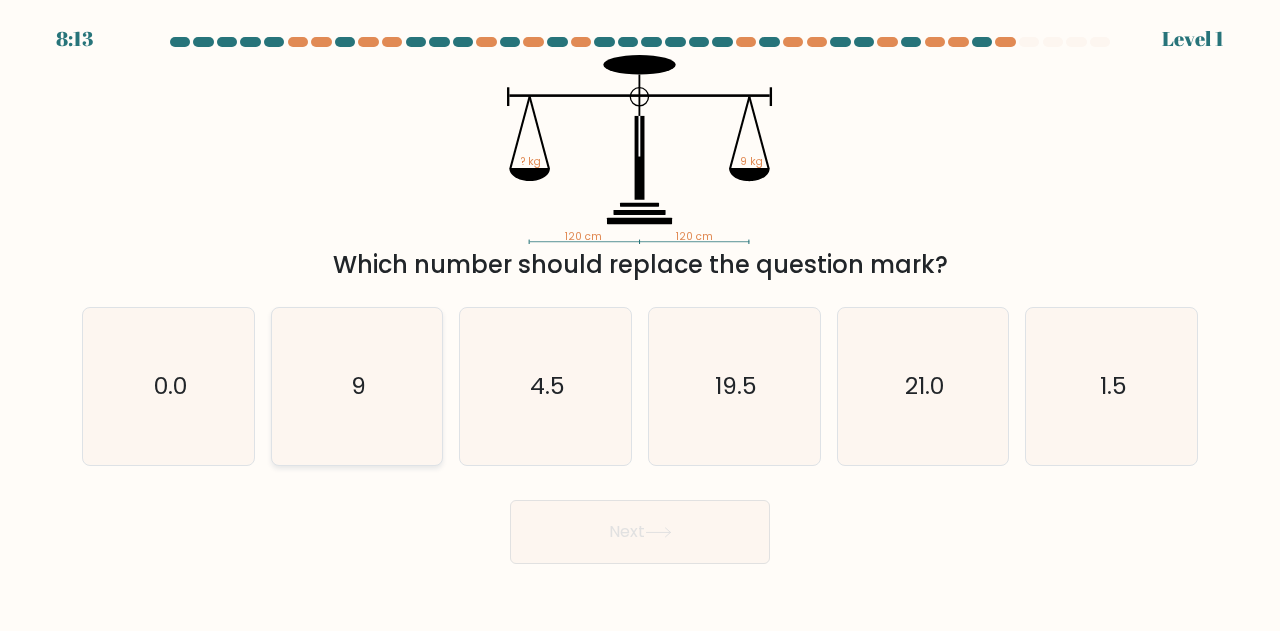 click on "9" at bounding box center [357, 386] 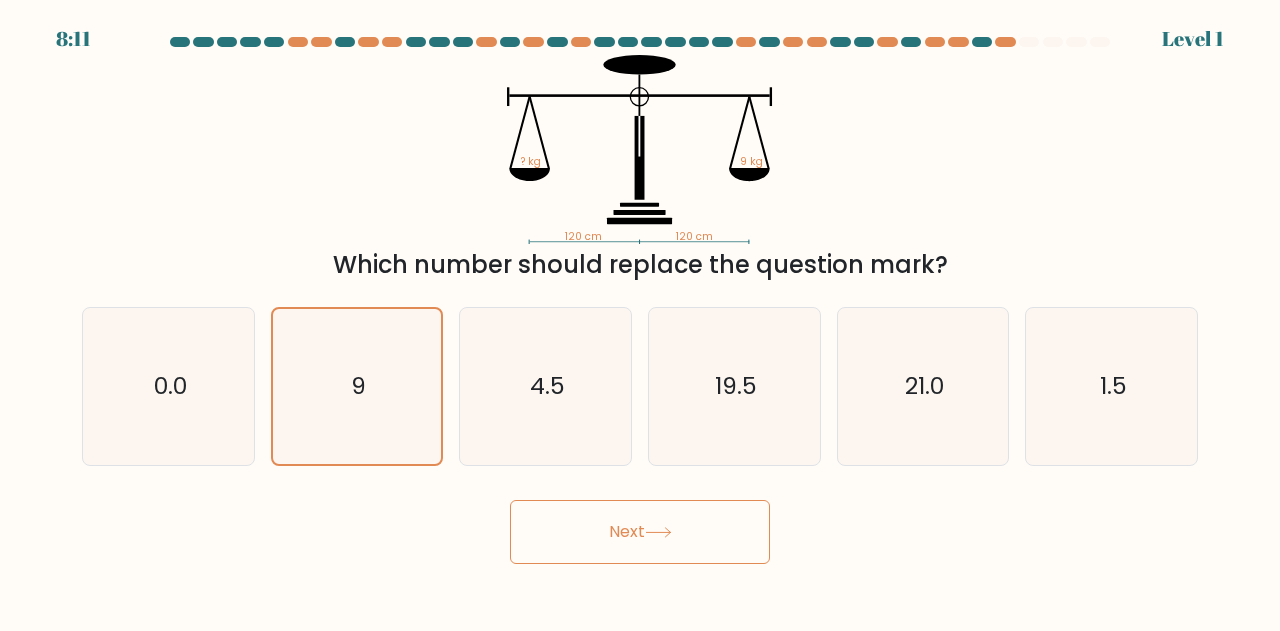 click on "Next" at bounding box center [640, 532] 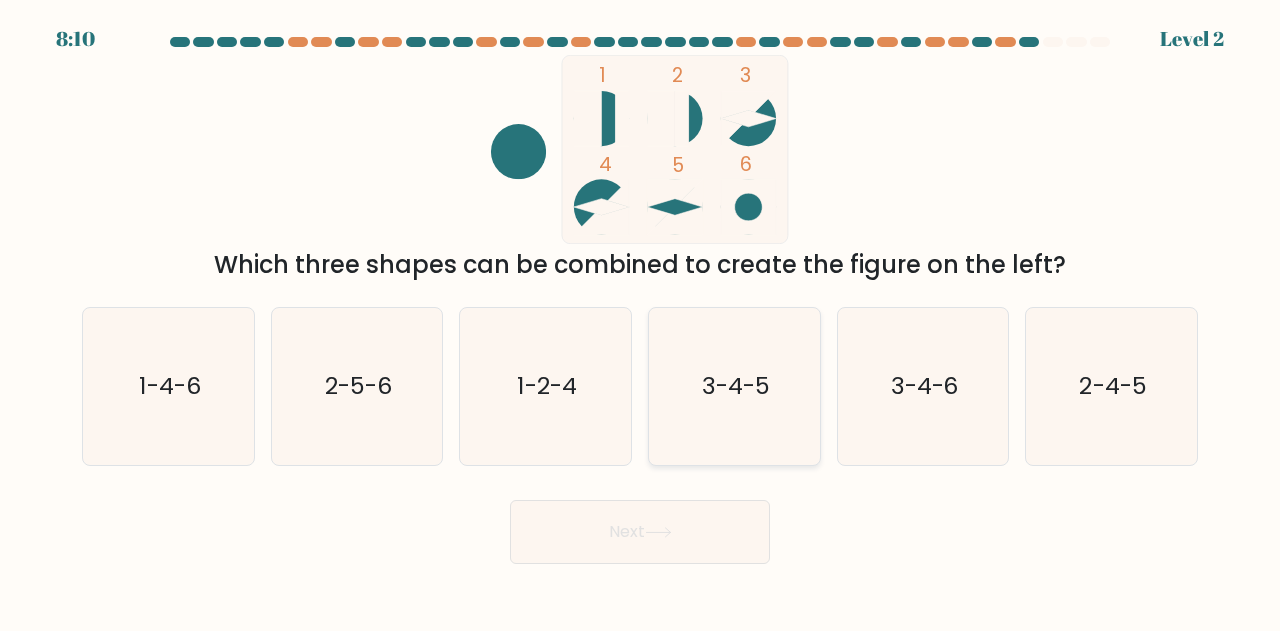 click on "3-4-5" at bounding box center [734, 386] 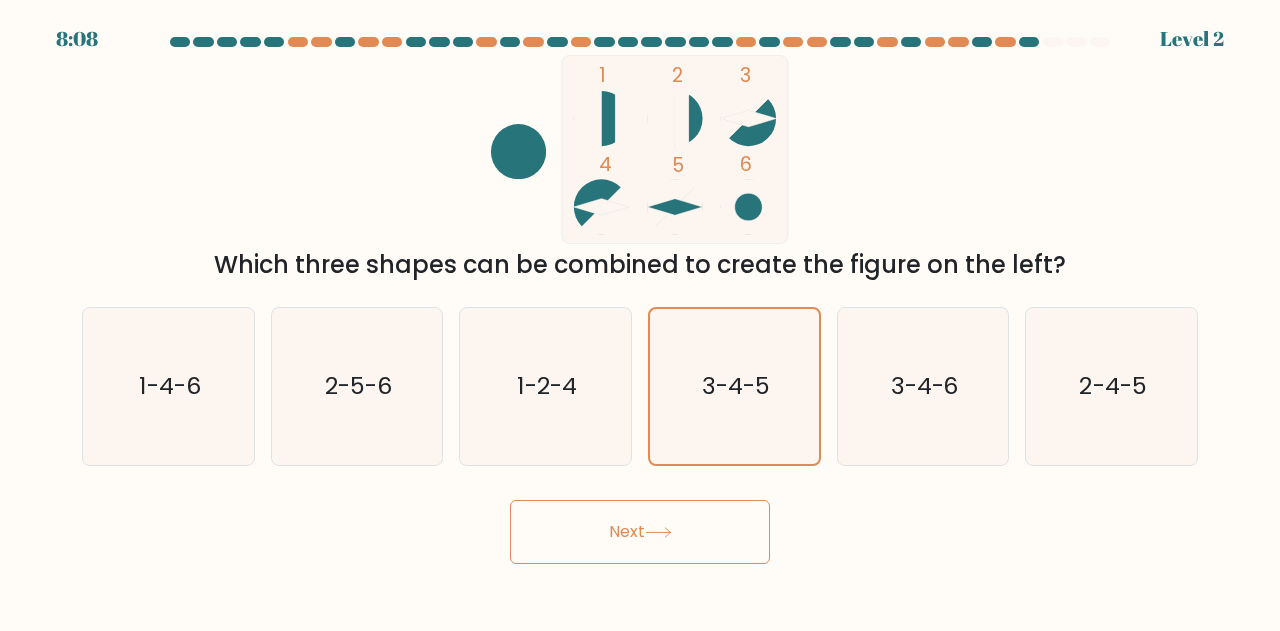 click on "Next" at bounding box center [640, 532] 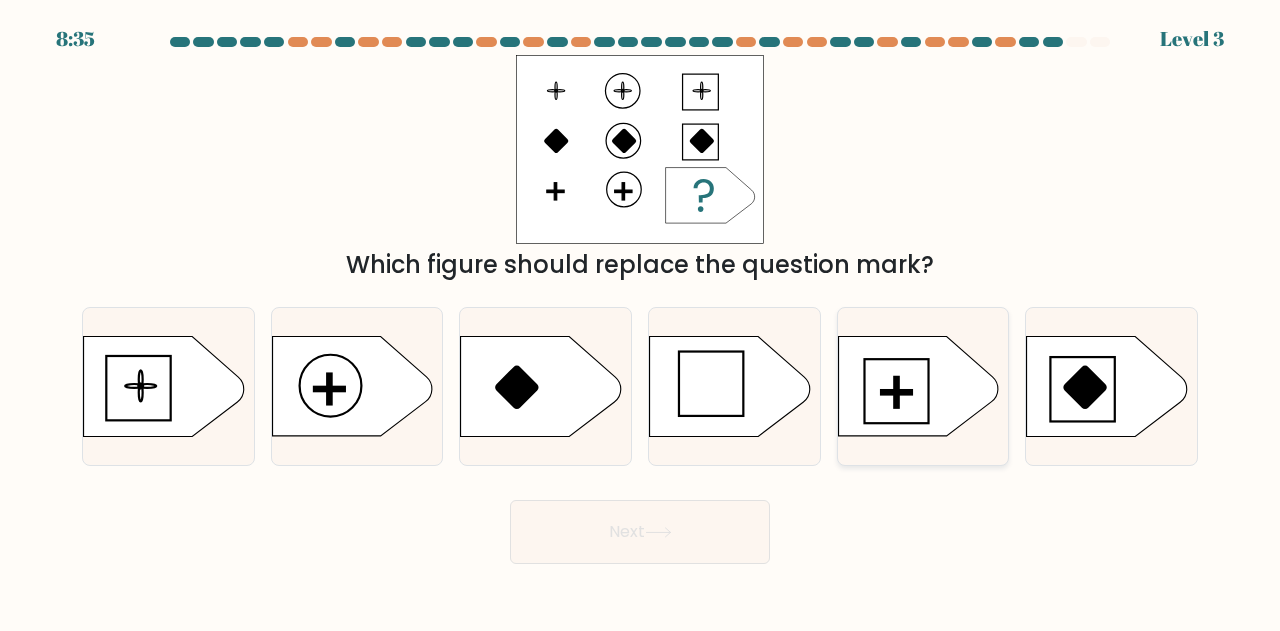 click at bounding box center (918, 387) 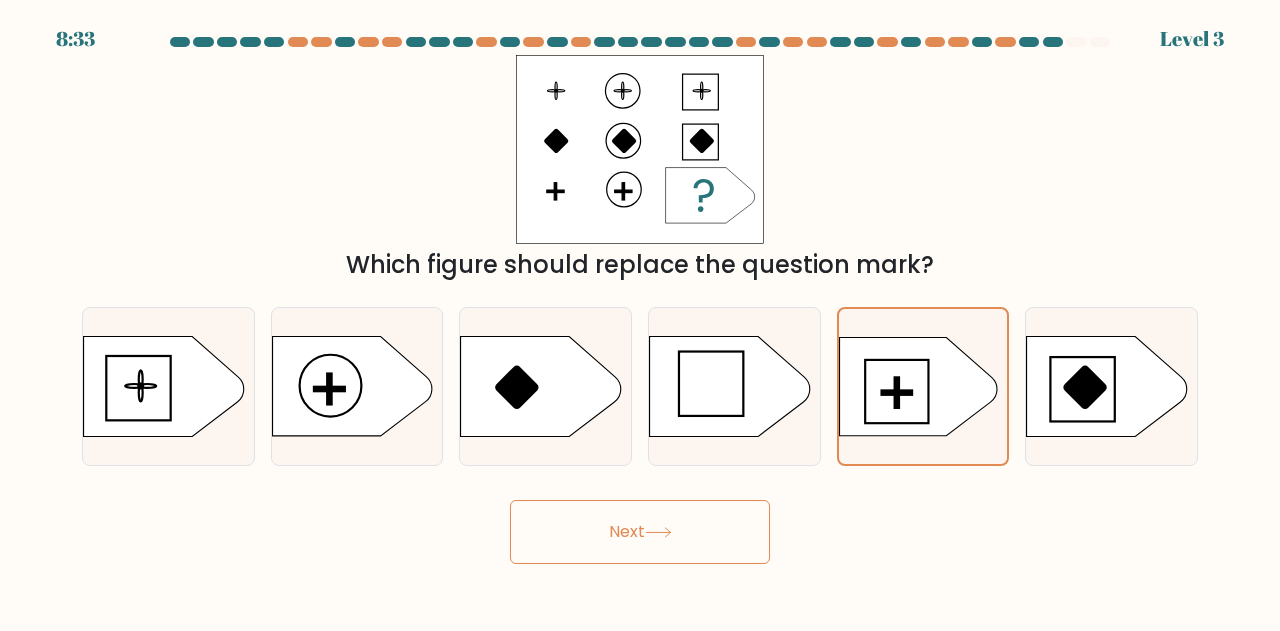 click on "Next" at bounding box center [640, 532] 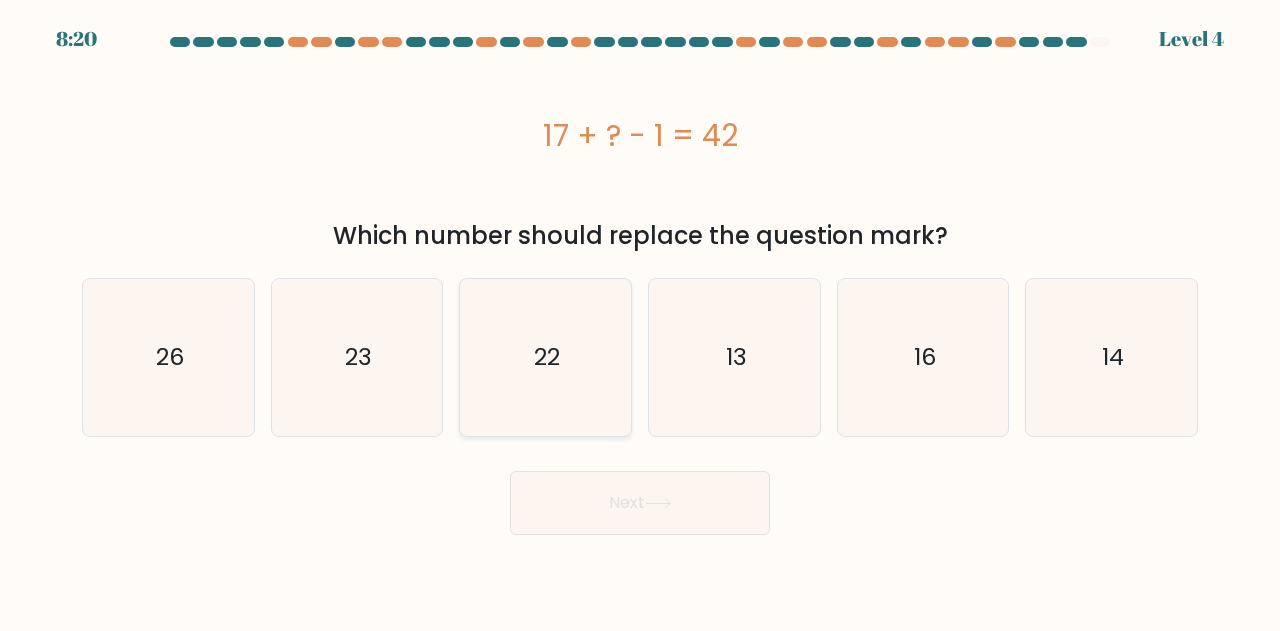 click on "22" at bounding box center (545, 357) 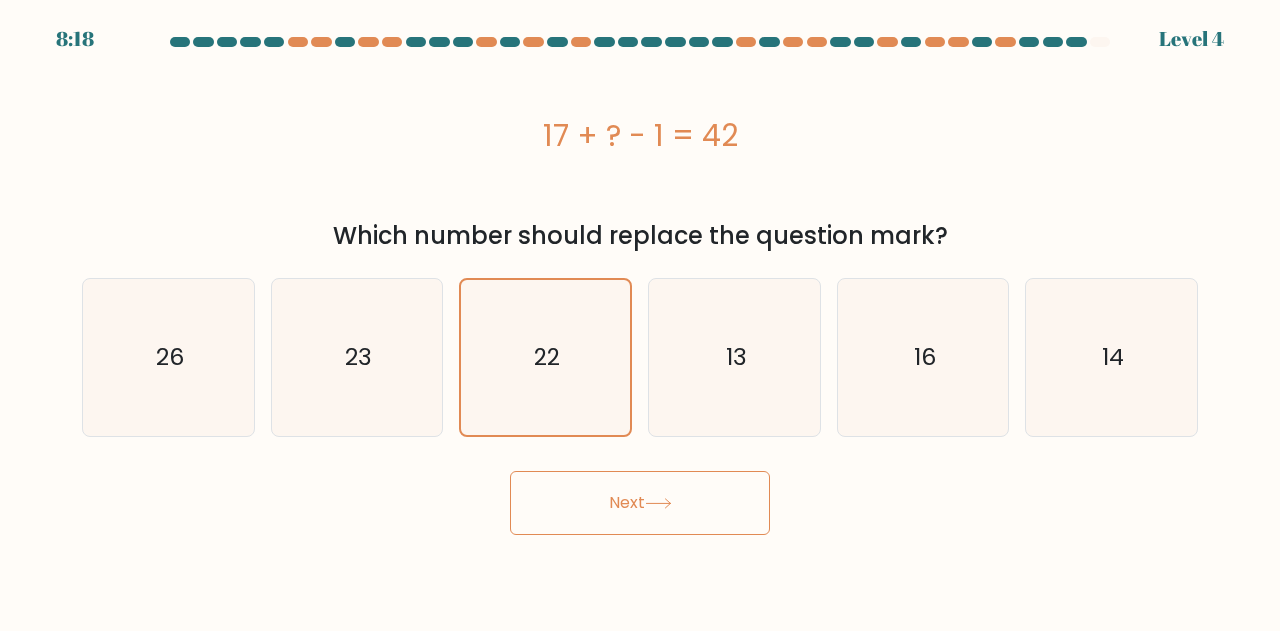 click at bounding box center (658, 503) 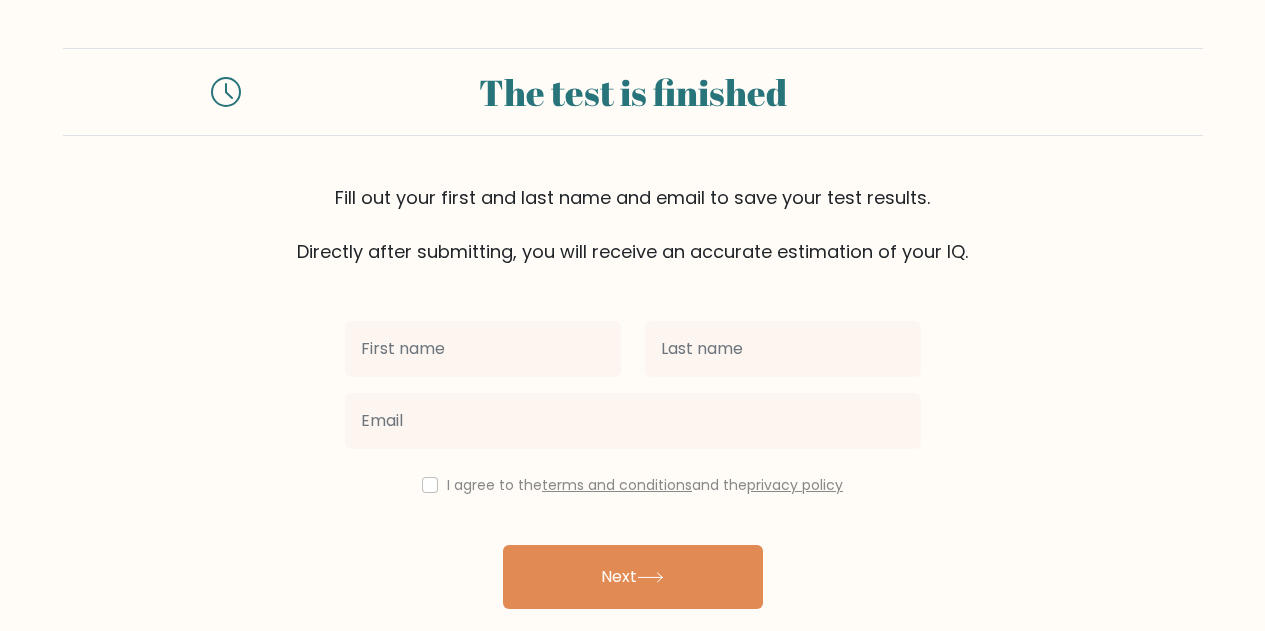 scroll, scrollTop: 0, scrollLeft: 0, axis: both 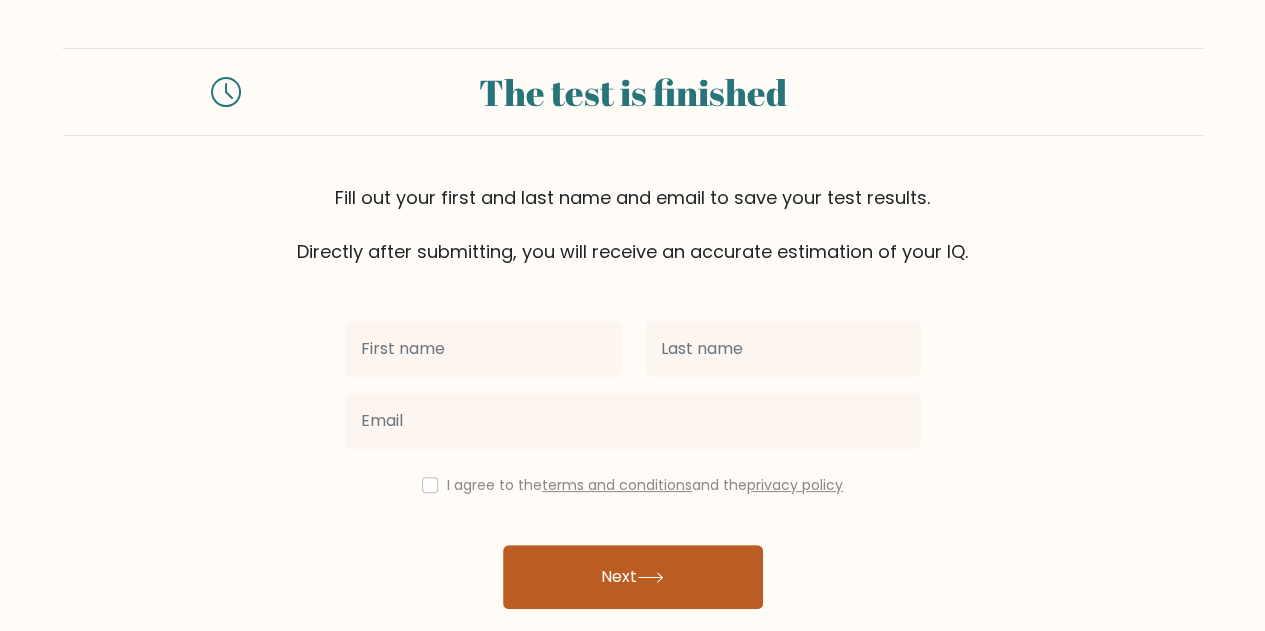 click on "Next" at bounding box center [633, 577] 